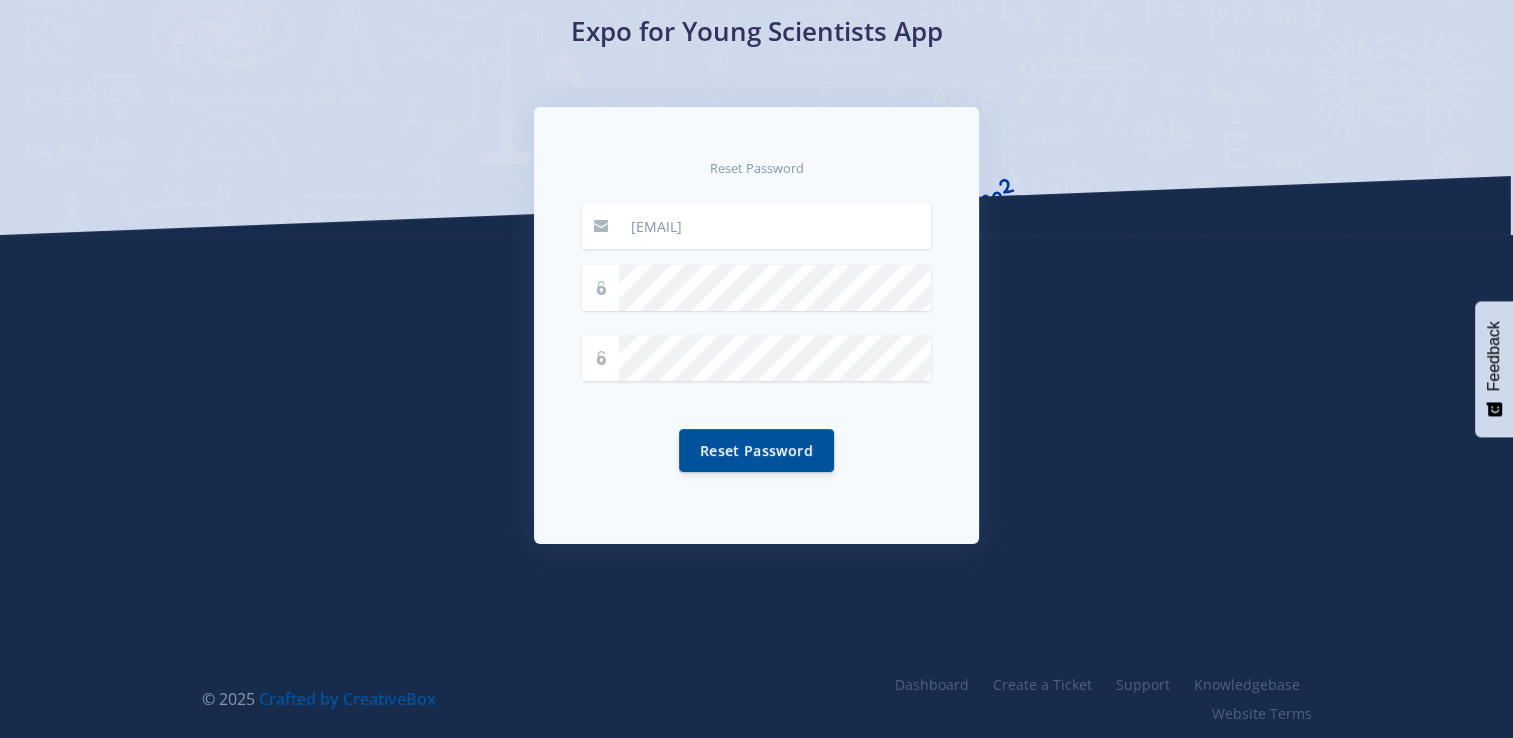 scroll, scrollTop: 156, scrollLeft: 0, axis: vertical 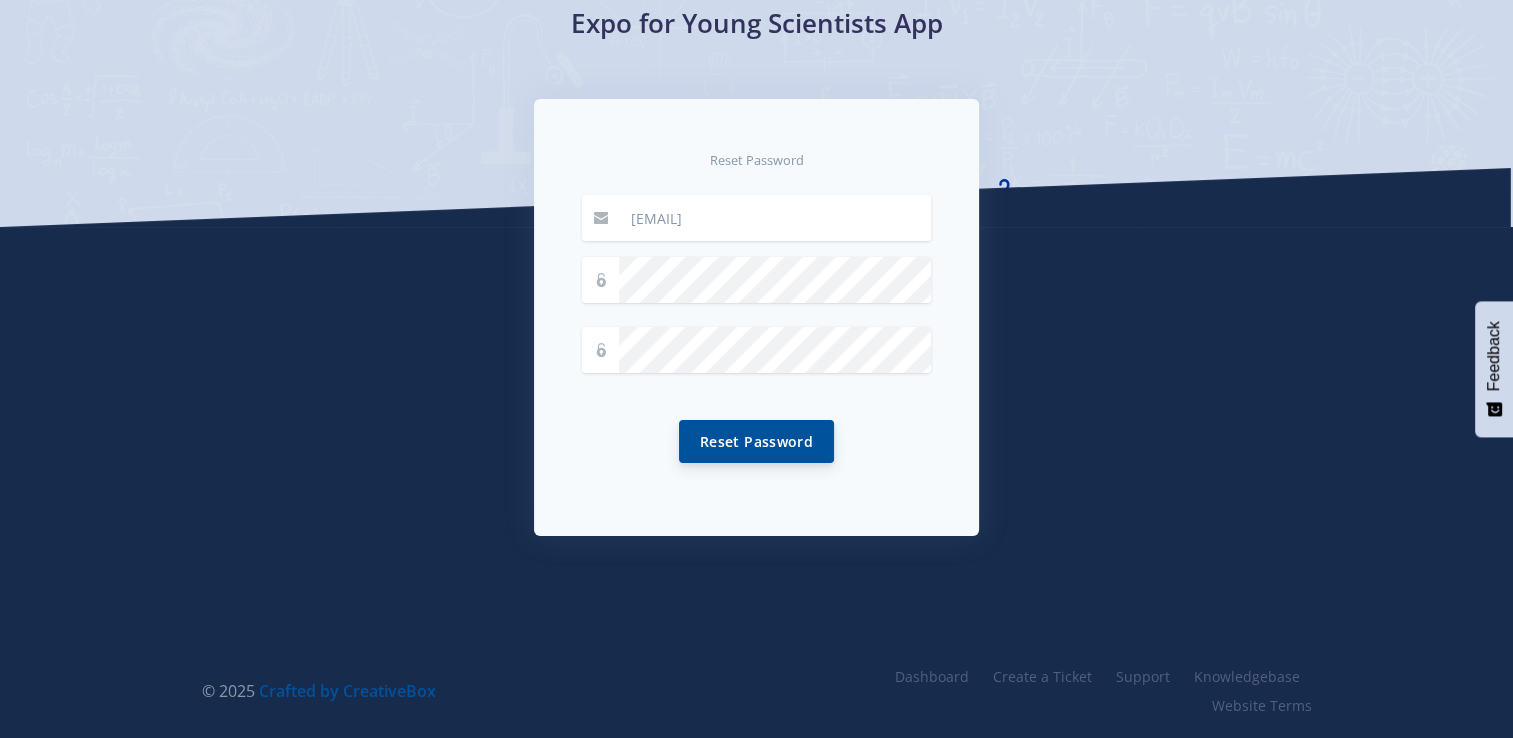 click on "Reset Password" at bounding box center (756, 441) 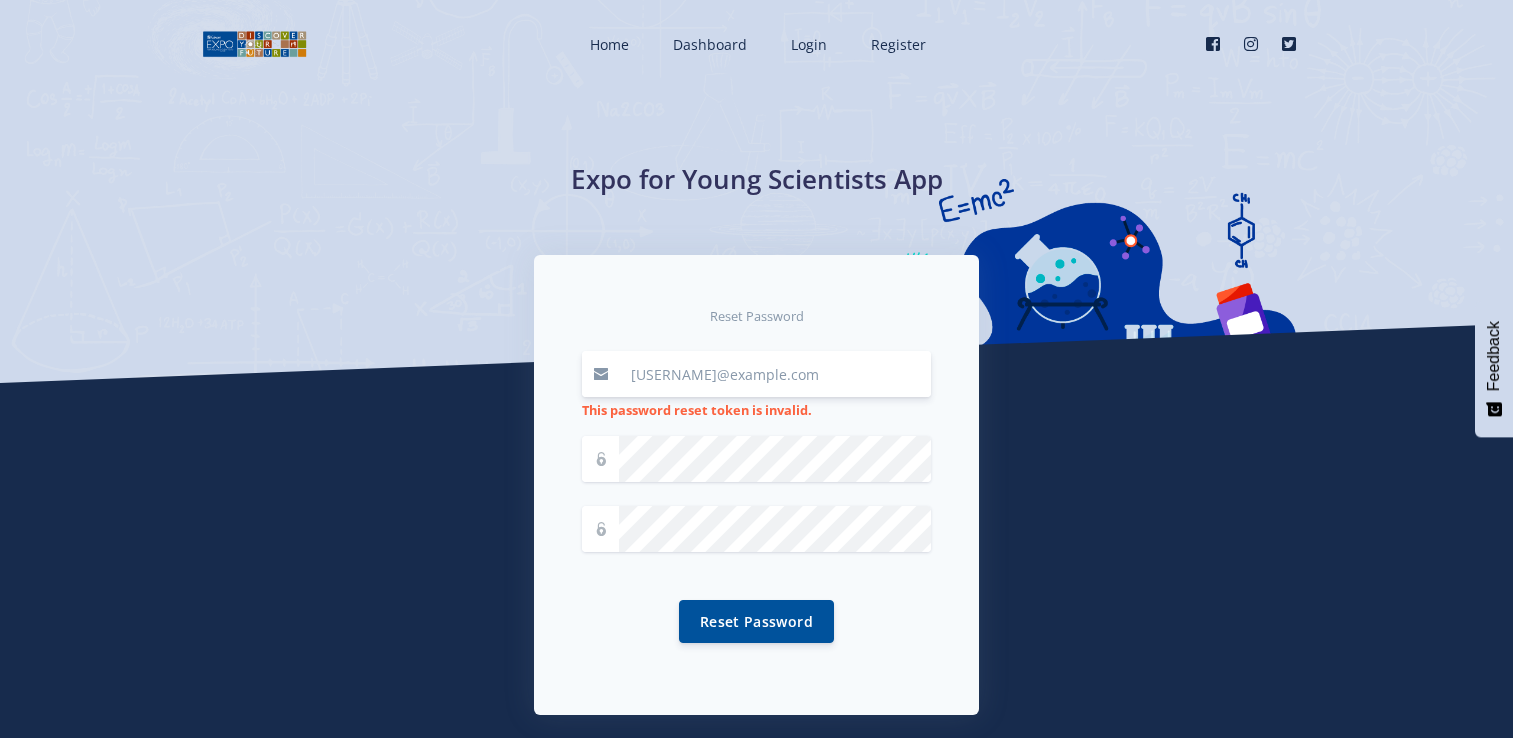 scroll, scrollTop: 0, scrollLeft: 0, axis: both 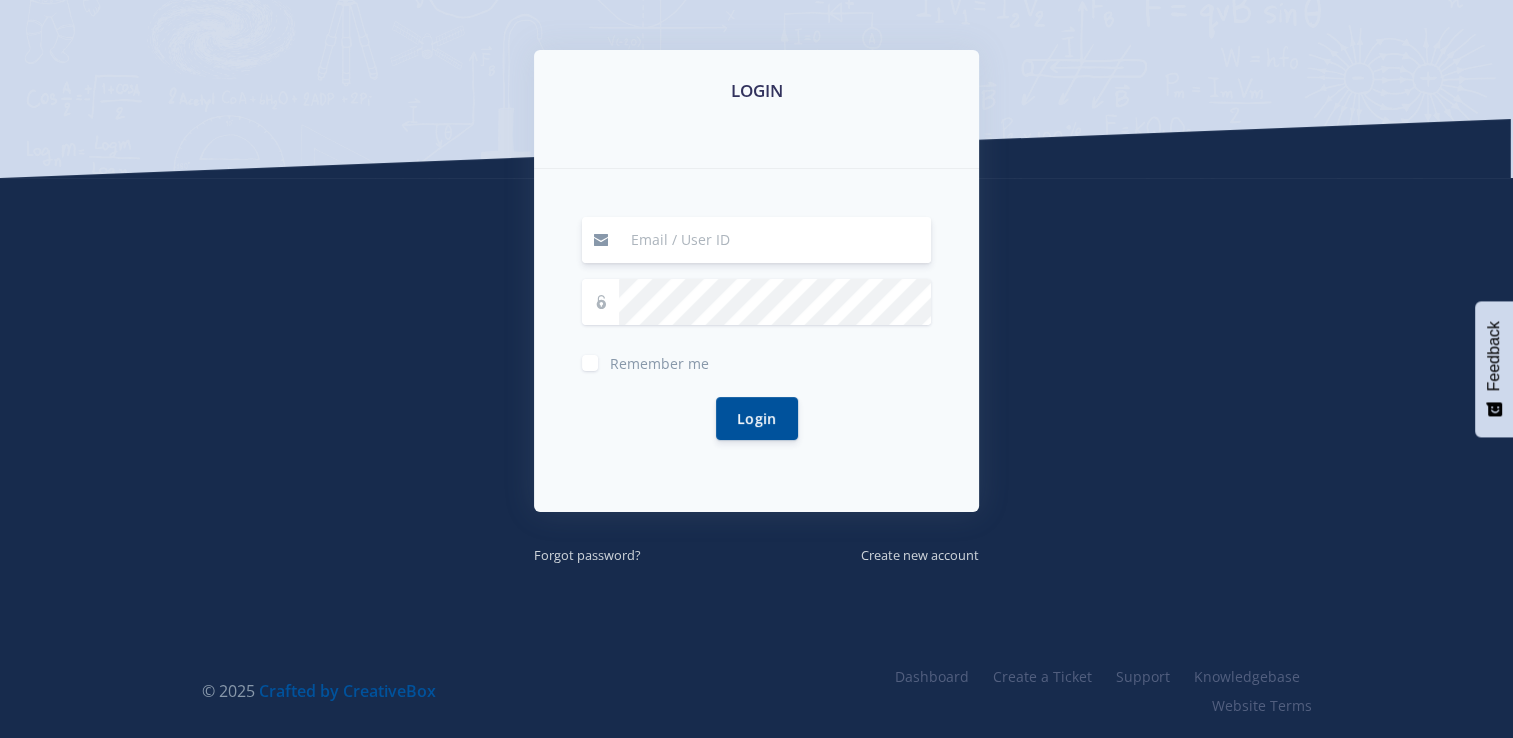 click at bounding box center [775, 240] 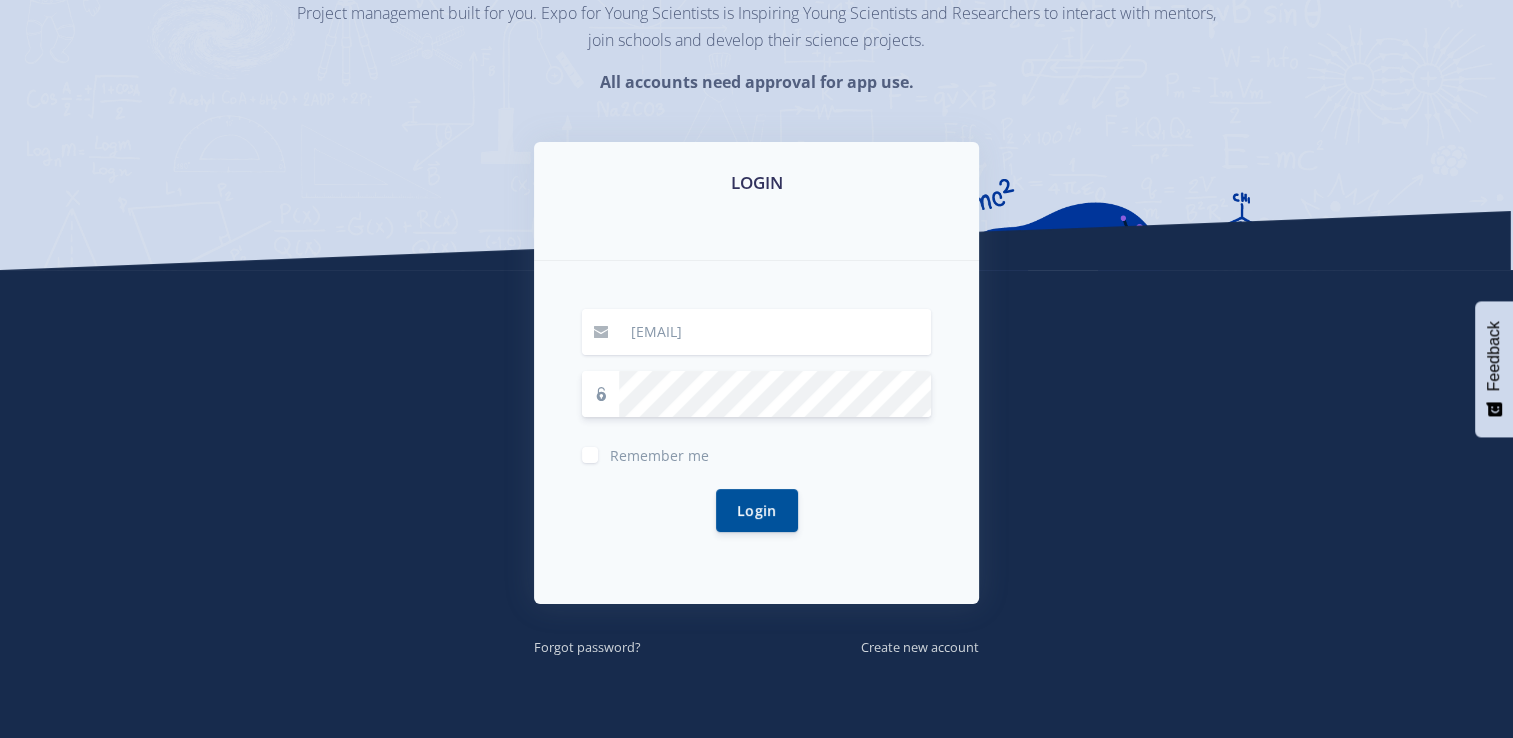 scroll, scrollTop: 299, scrollLeft: 0, axis: vertical 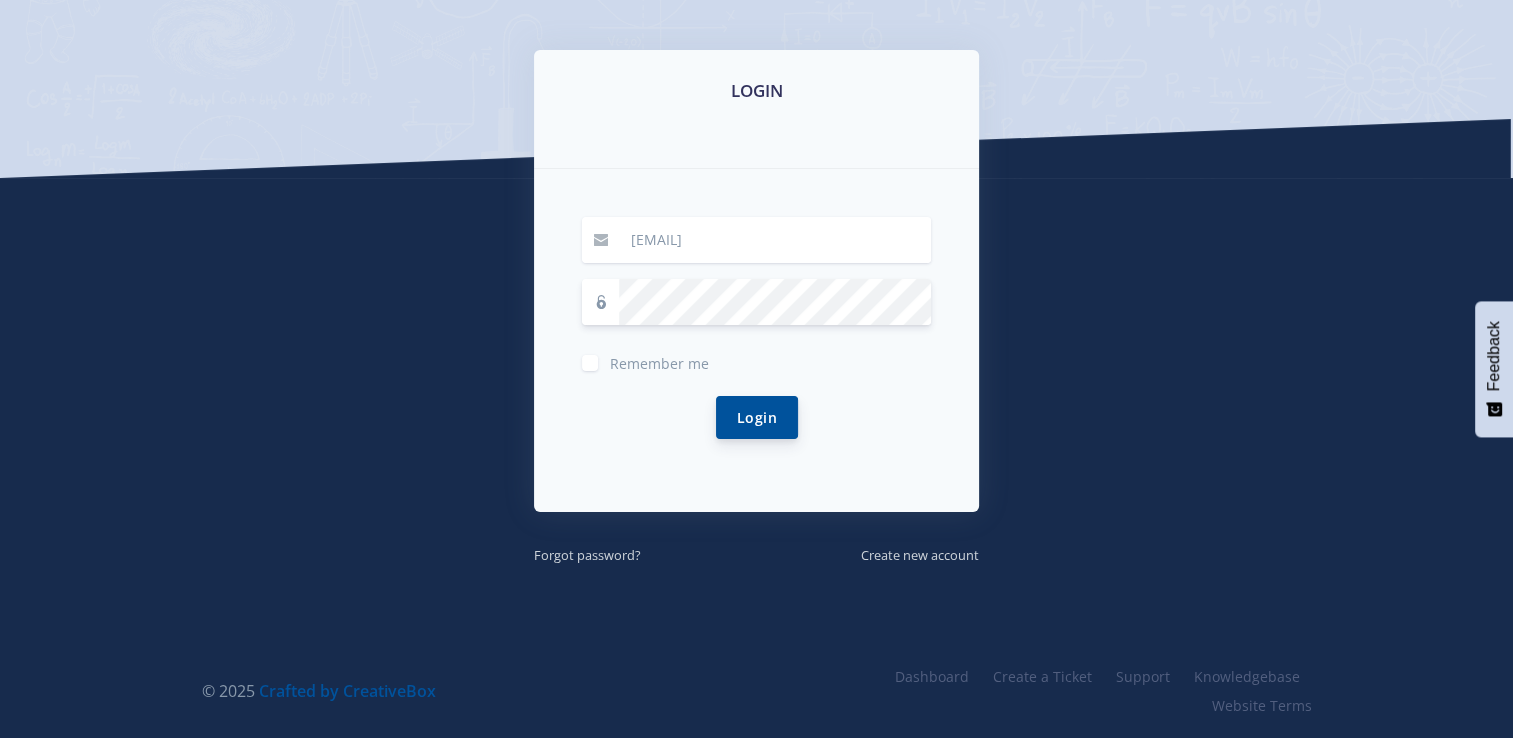 click on "Login" at bounding box center (757, 417) 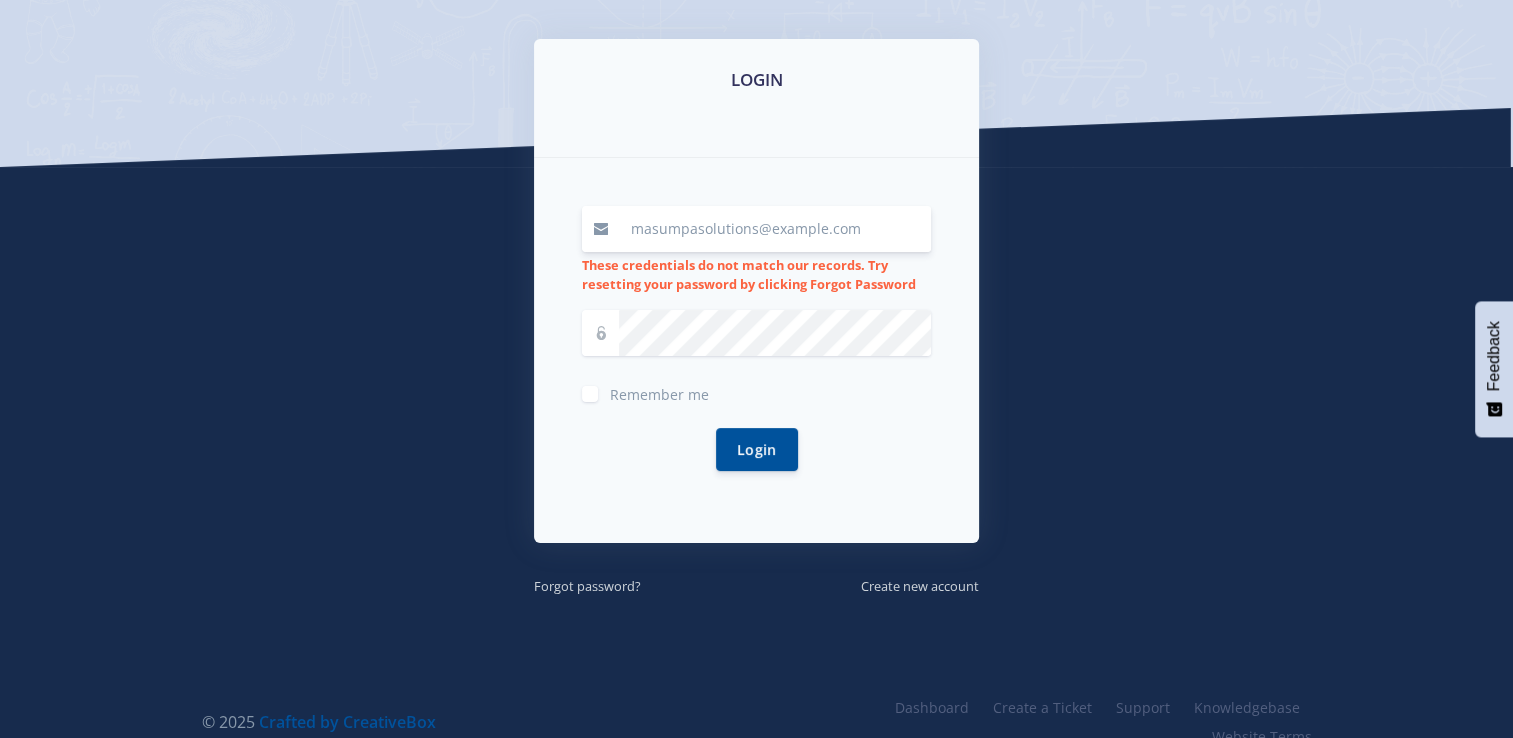 scroll, scrollTop: 341, scrollLeft: 0, axis: vertical 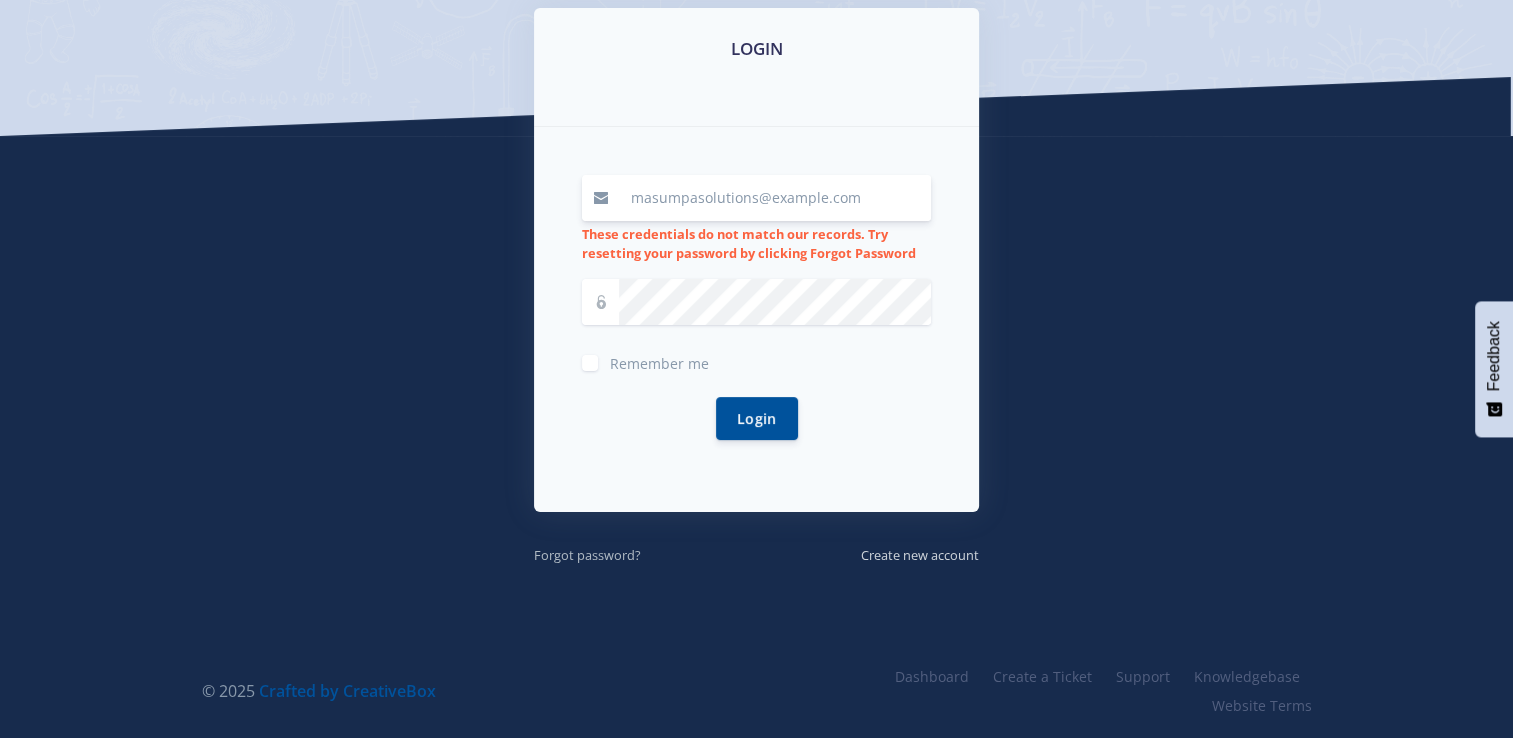 click on "Forgot password?" at bounding box center (587, 555) 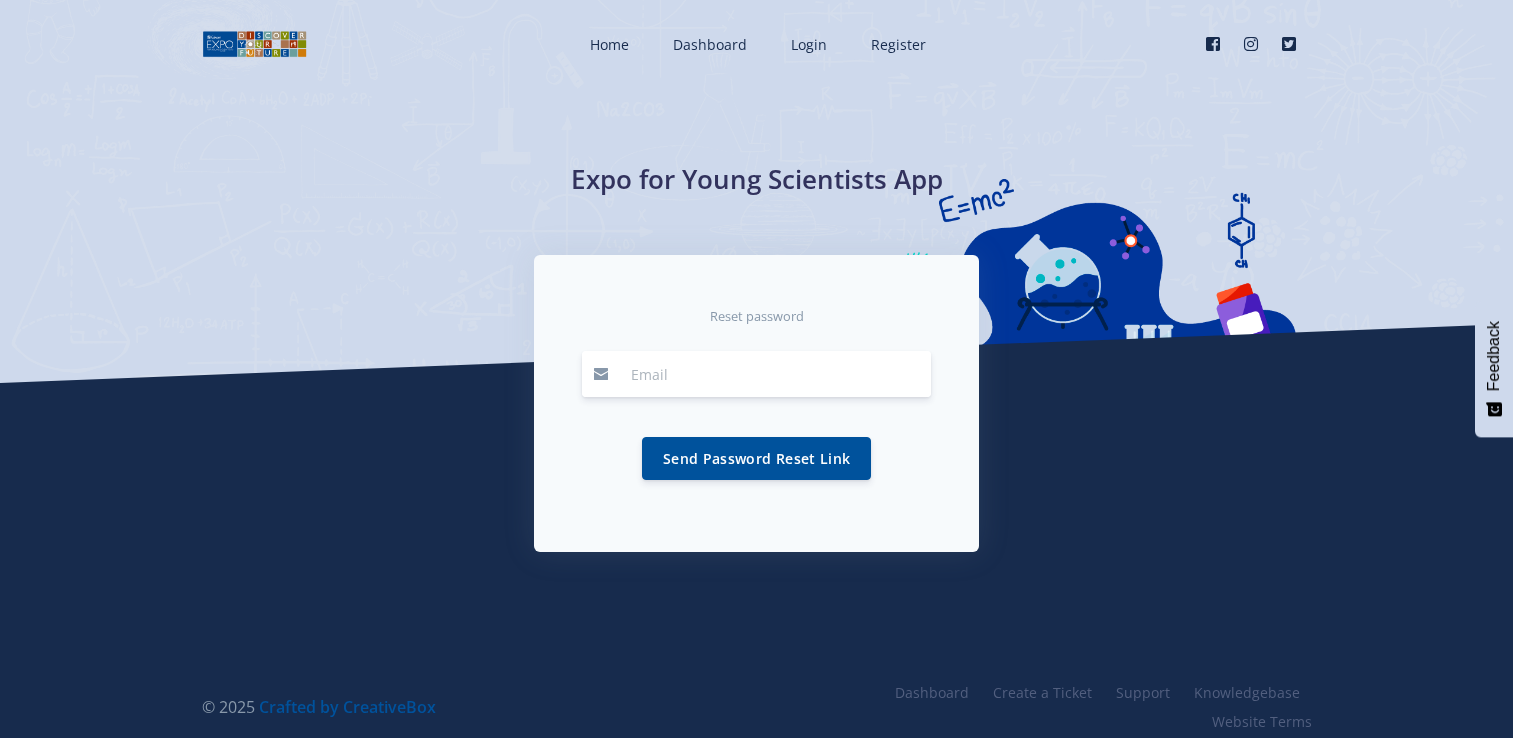 scroll, scrollTop: 0, scrollLeft: 0, axis: both 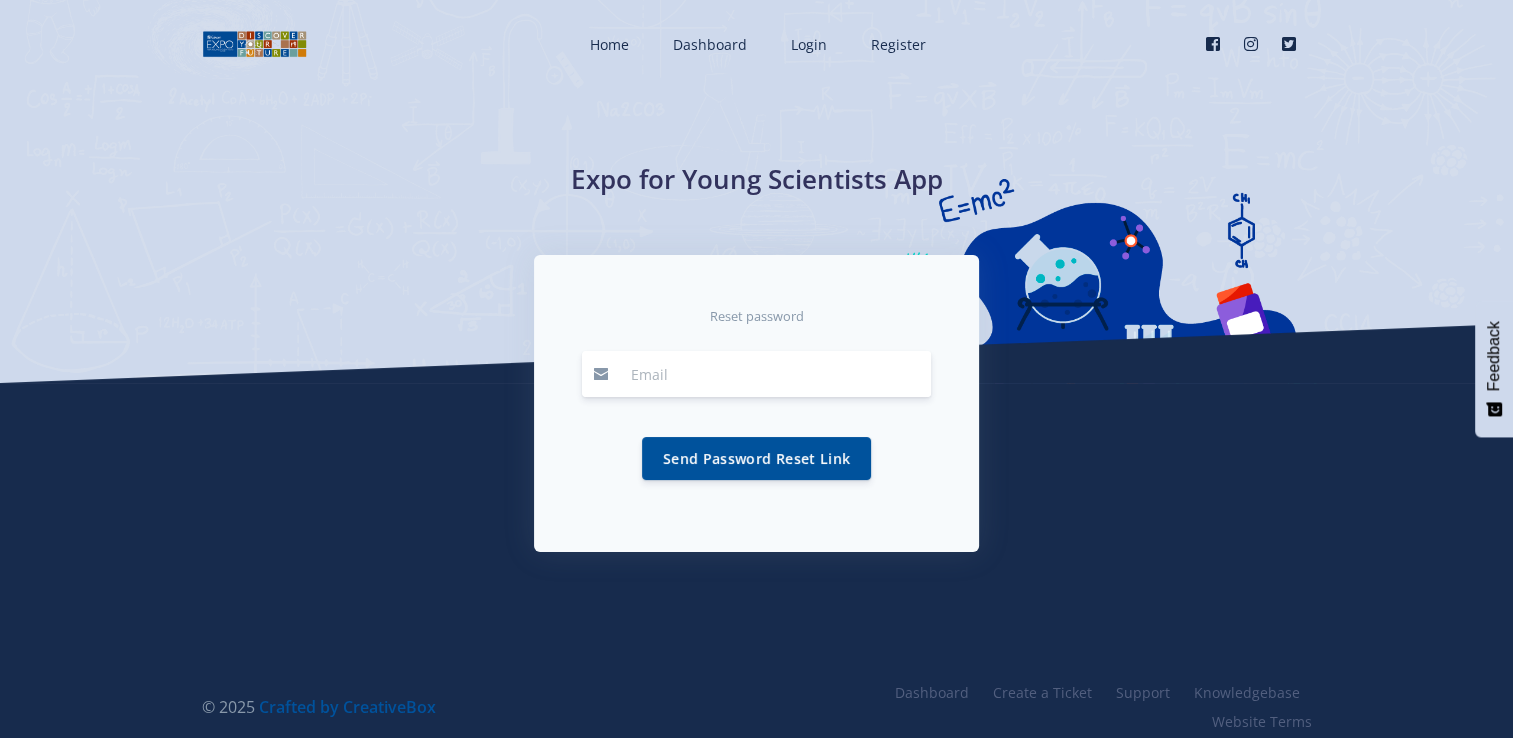 click at bounding box center [775, 374] 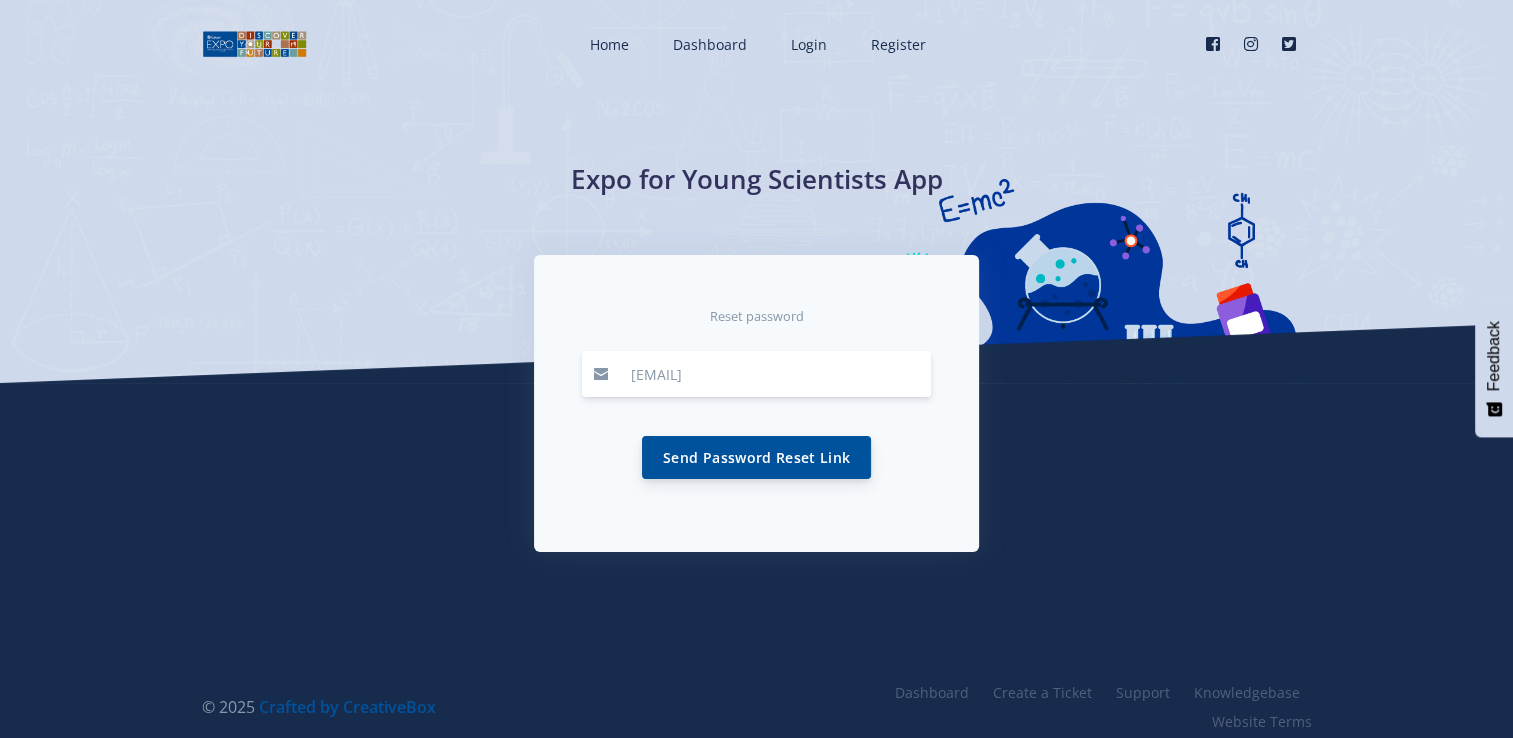 click on "Send Password Reset Link" at bounding box center (756, 457) 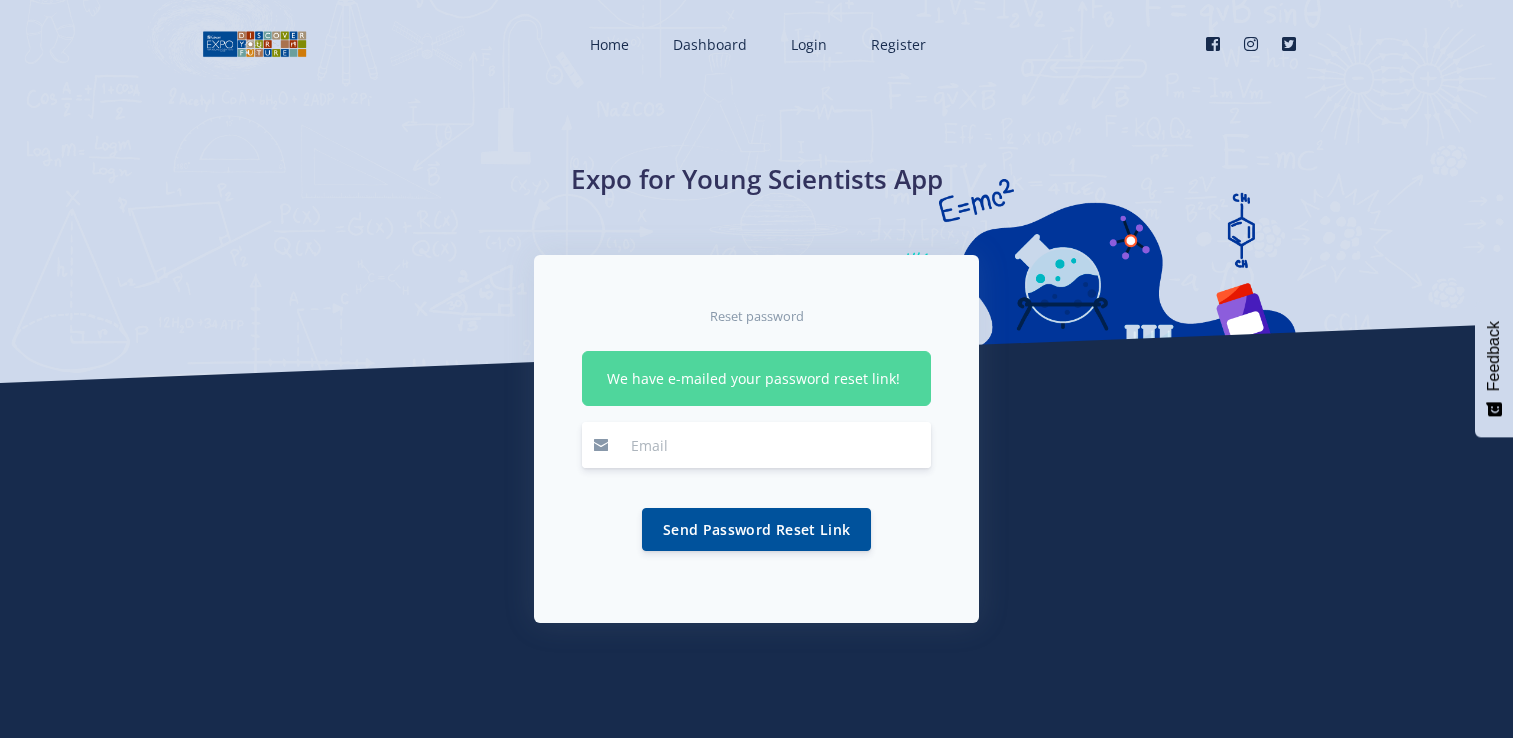 scroll, scrollTop: 0, scrollLeft: 0, axis: both 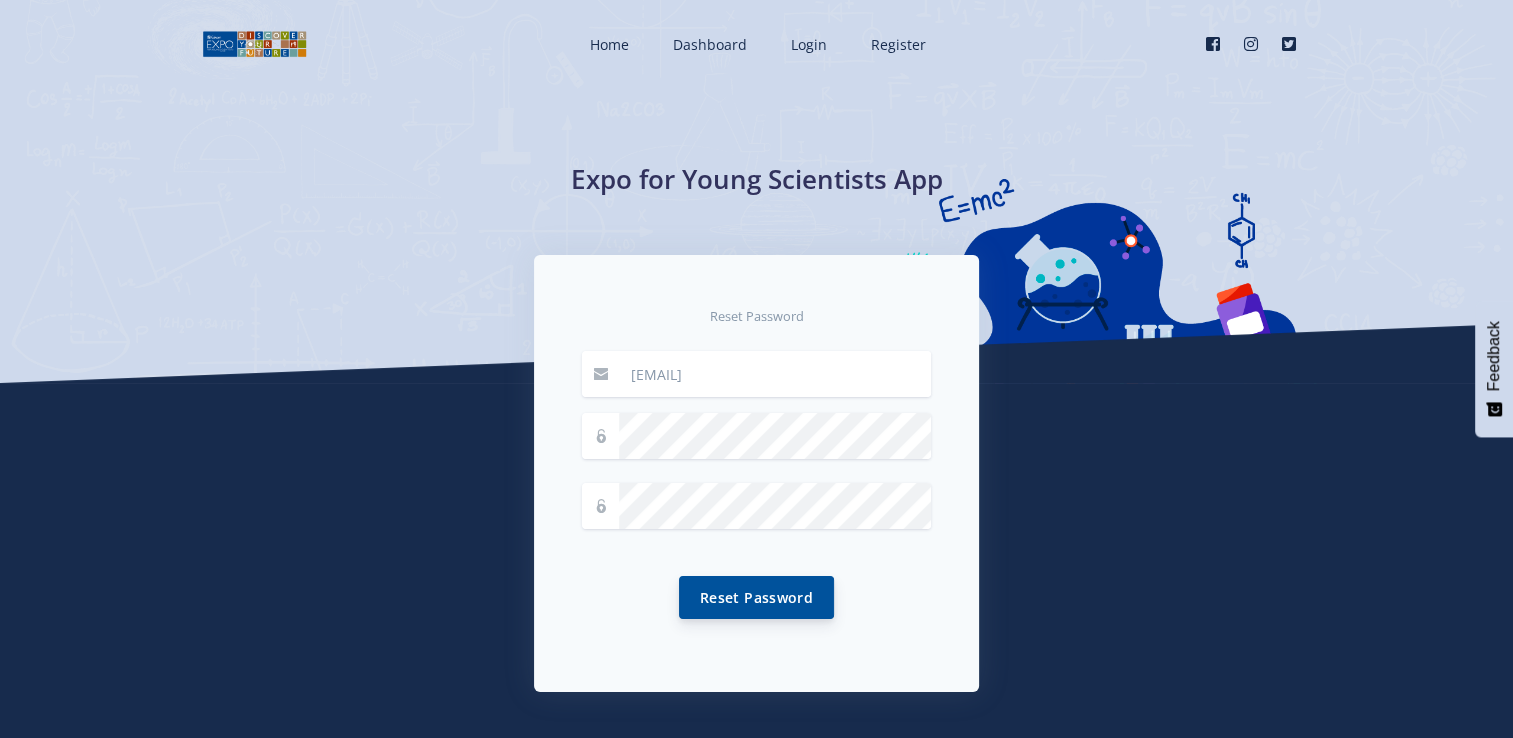 drag, startPoint x: 780, startPoint y: 590, endPoint x: 788, endPoint y: 583, distance: 10.630146 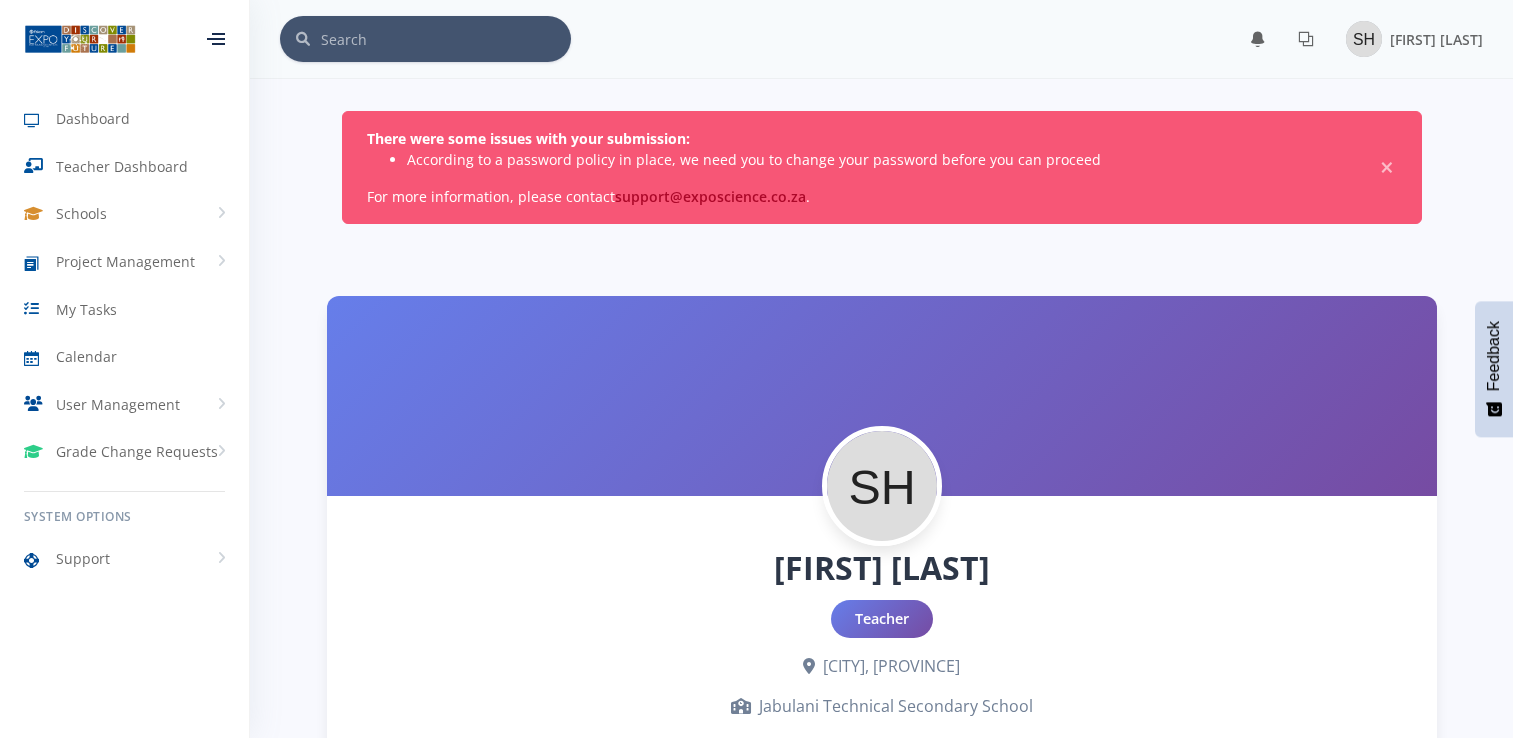 scroll, scrollTop: 0, scrollLeft: 0, axis: both 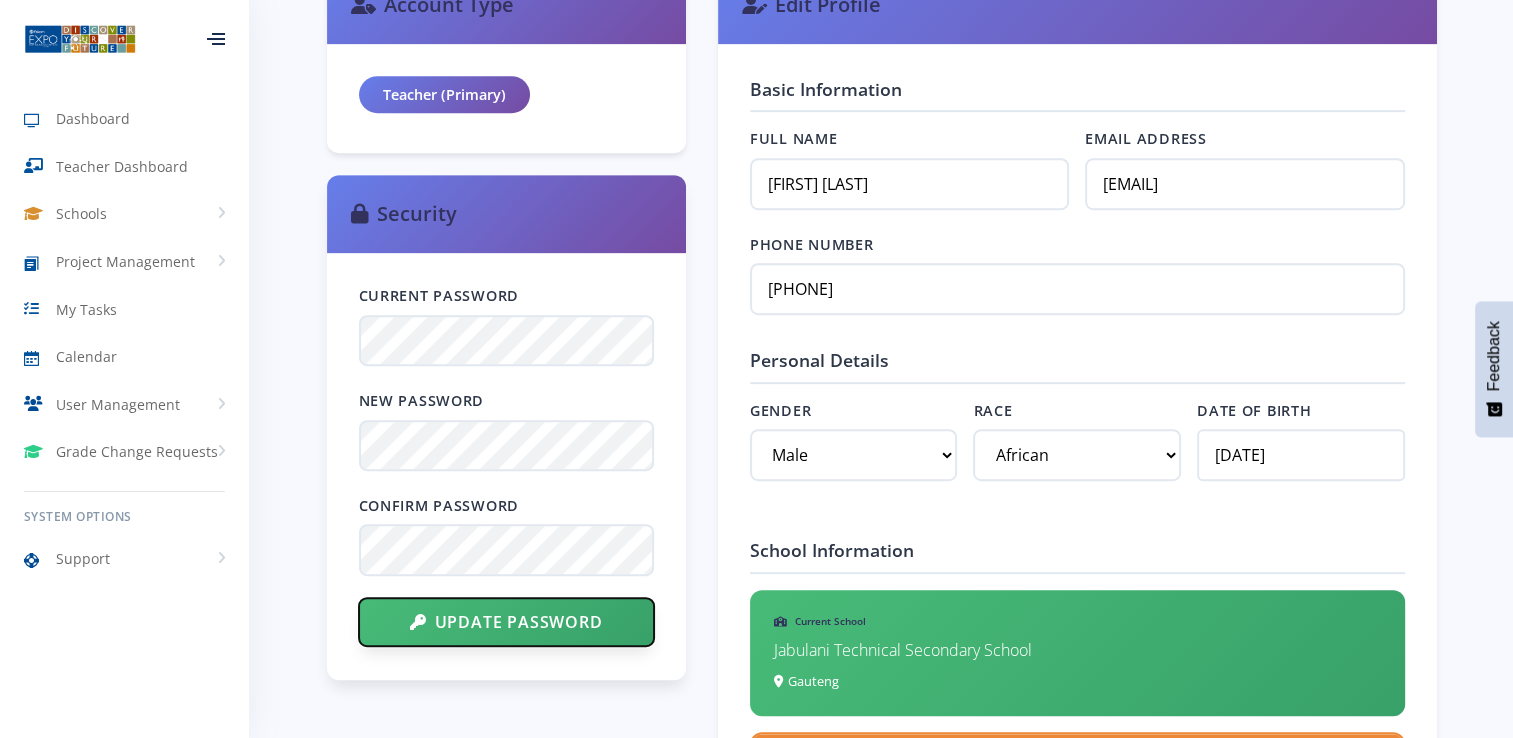click on "Update Password" at bounding box center (506, 622) 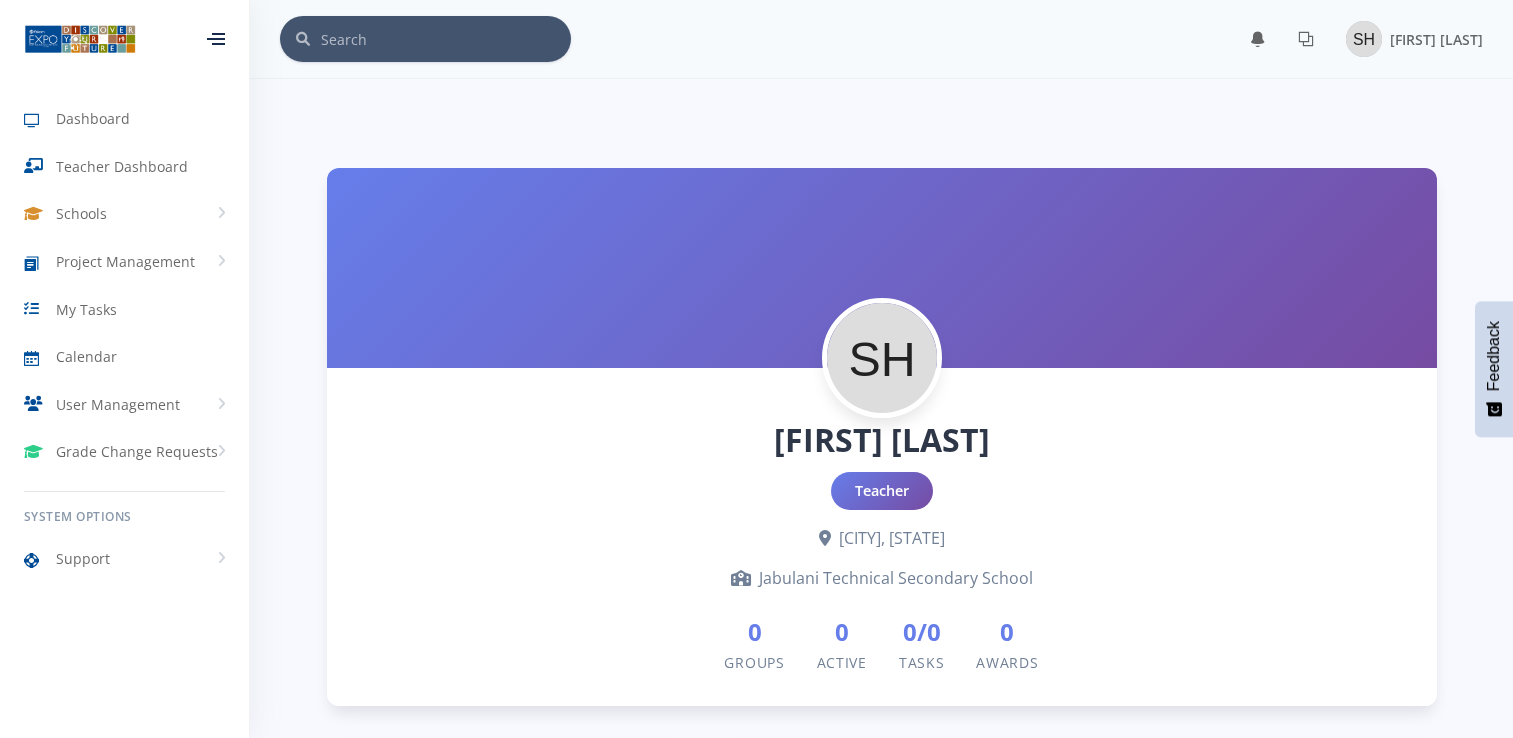 scroll, scrollTop: 0, scrollLeft: 0, axis: both 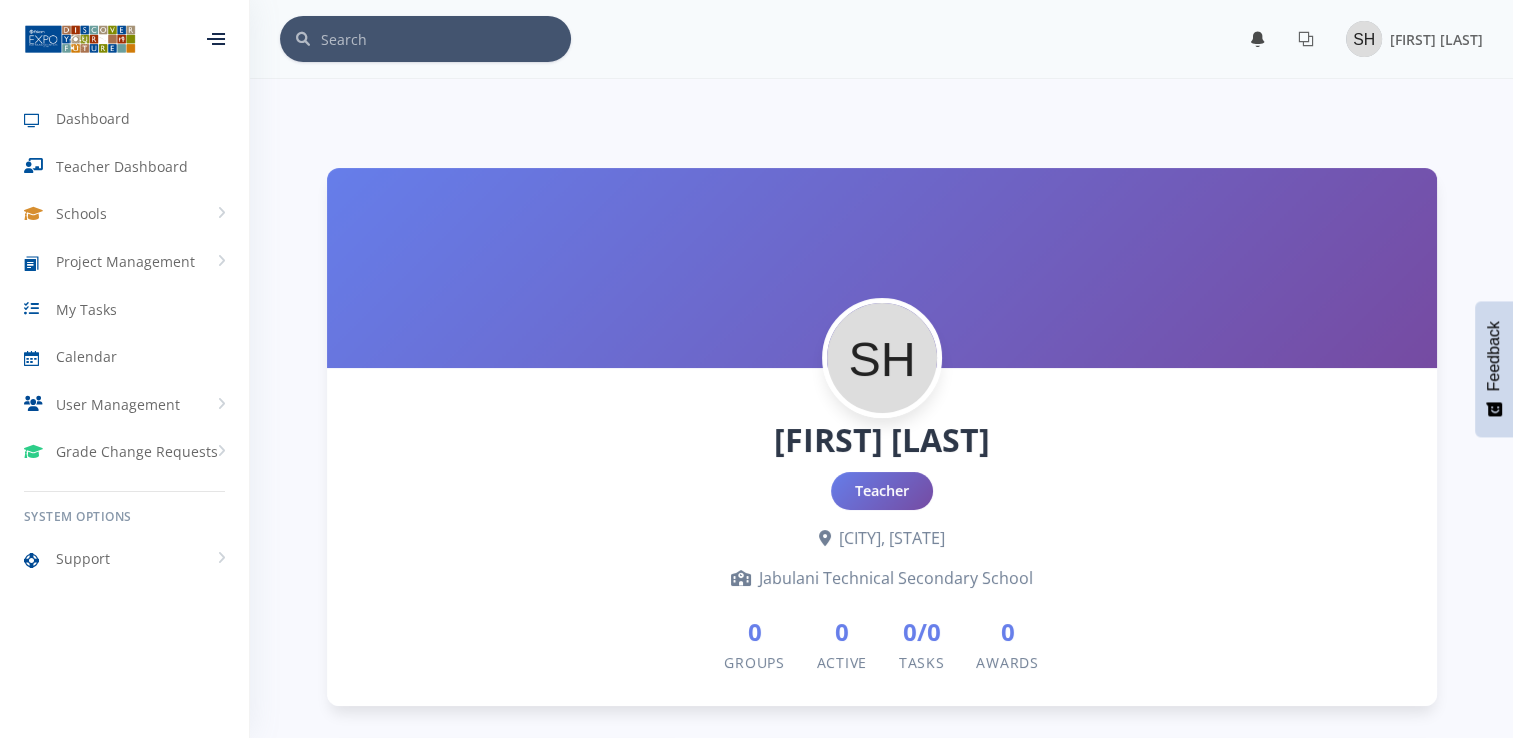 click at bounding box center (1258, 39) 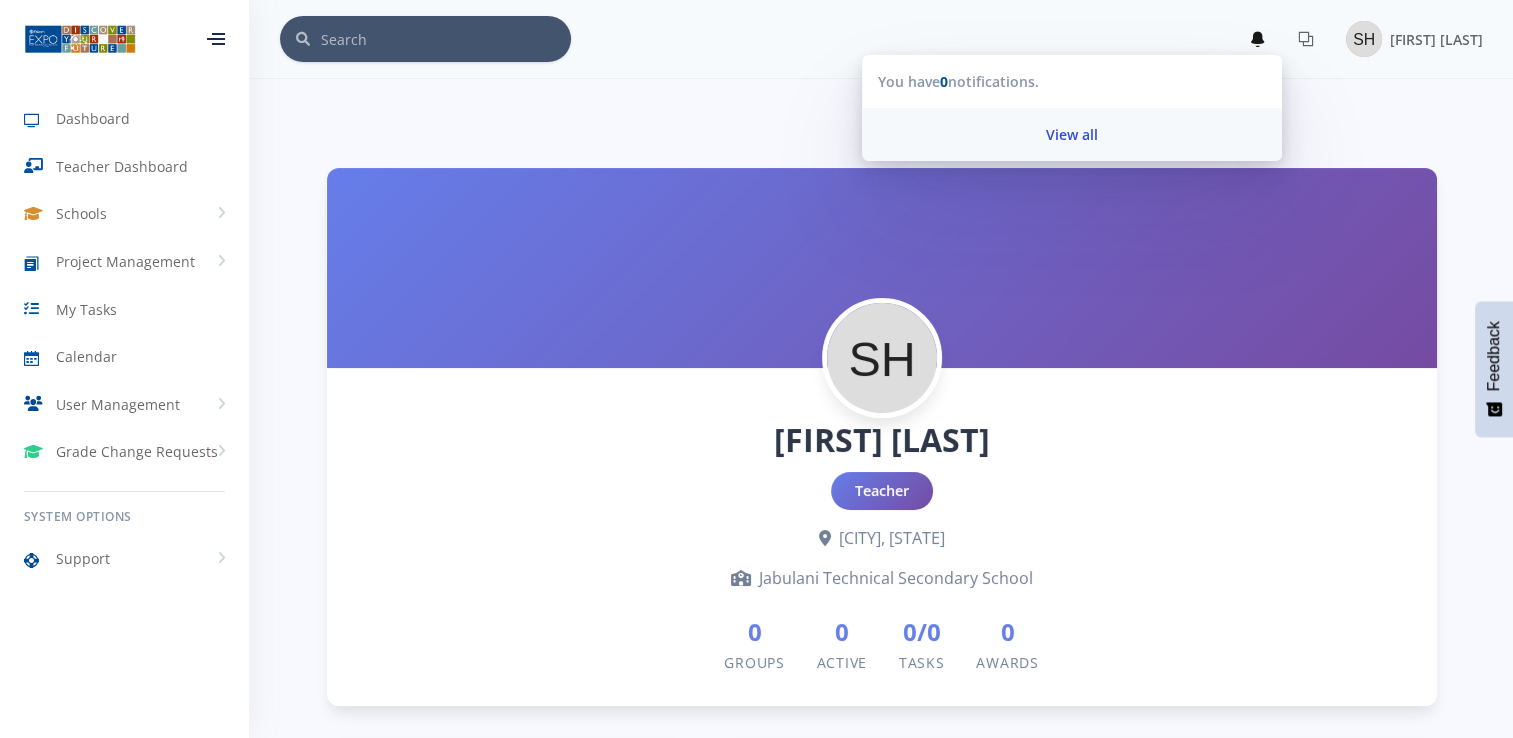 click on "View all" at bounding box center [1072, 134] 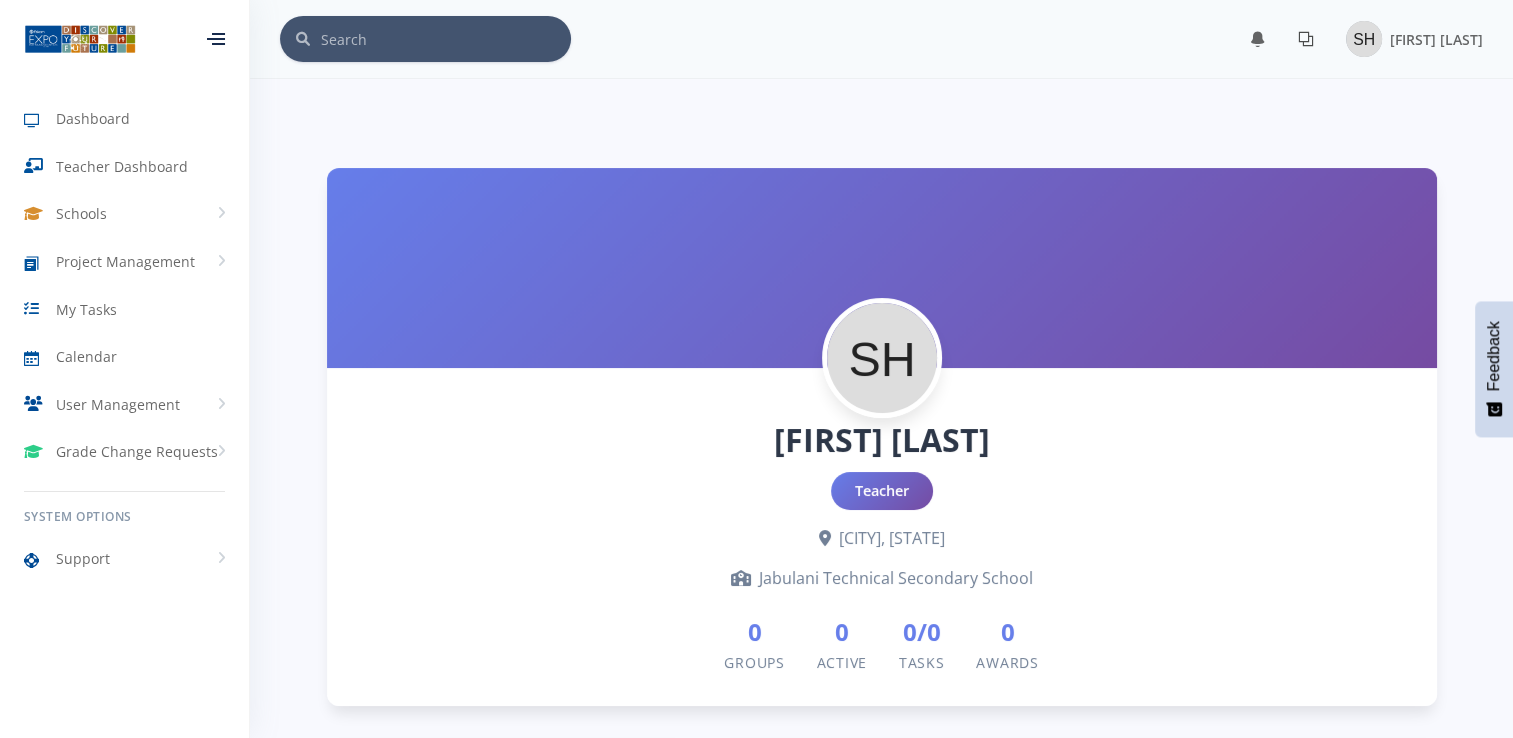 click at bounding box center [1306, 39] 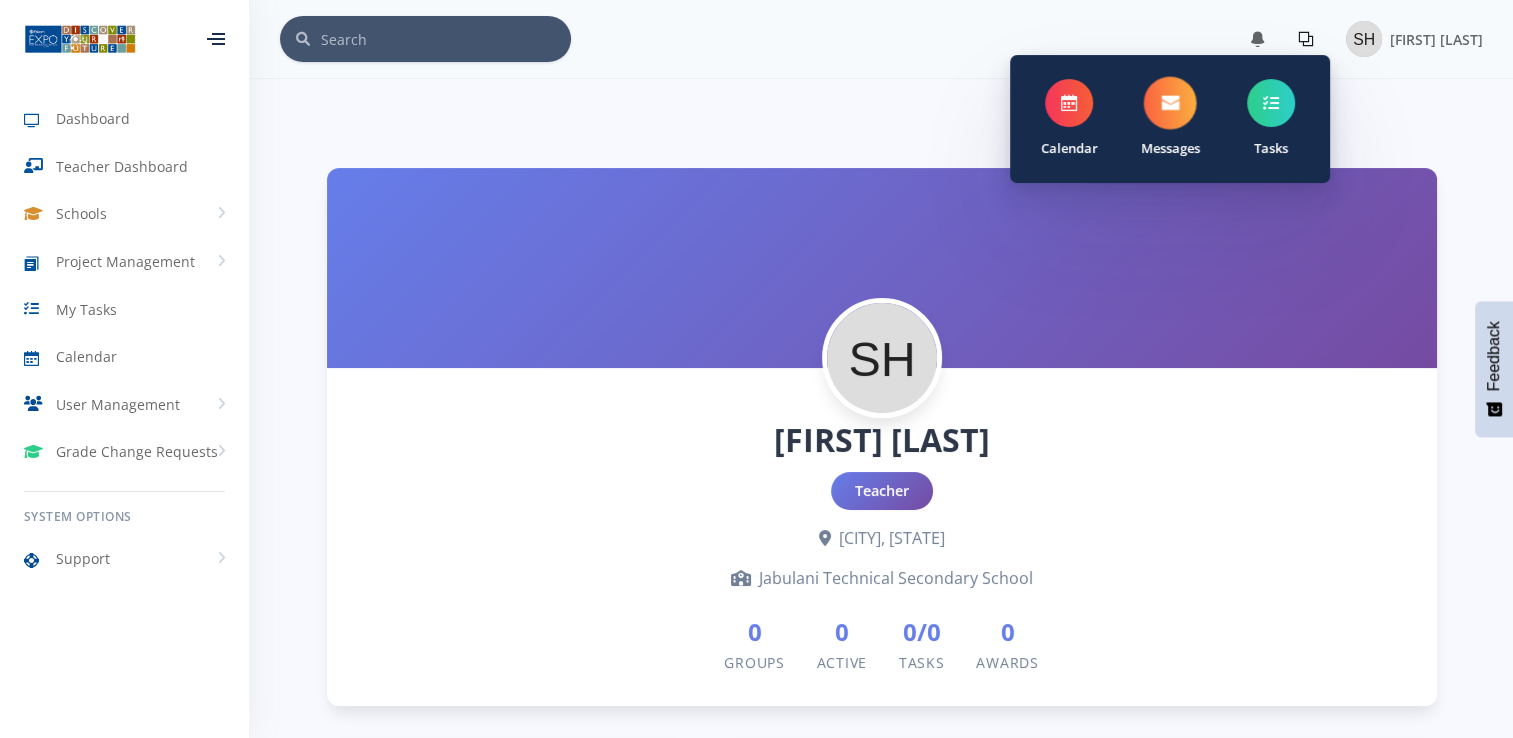 click at bounding box center (1170, 103) 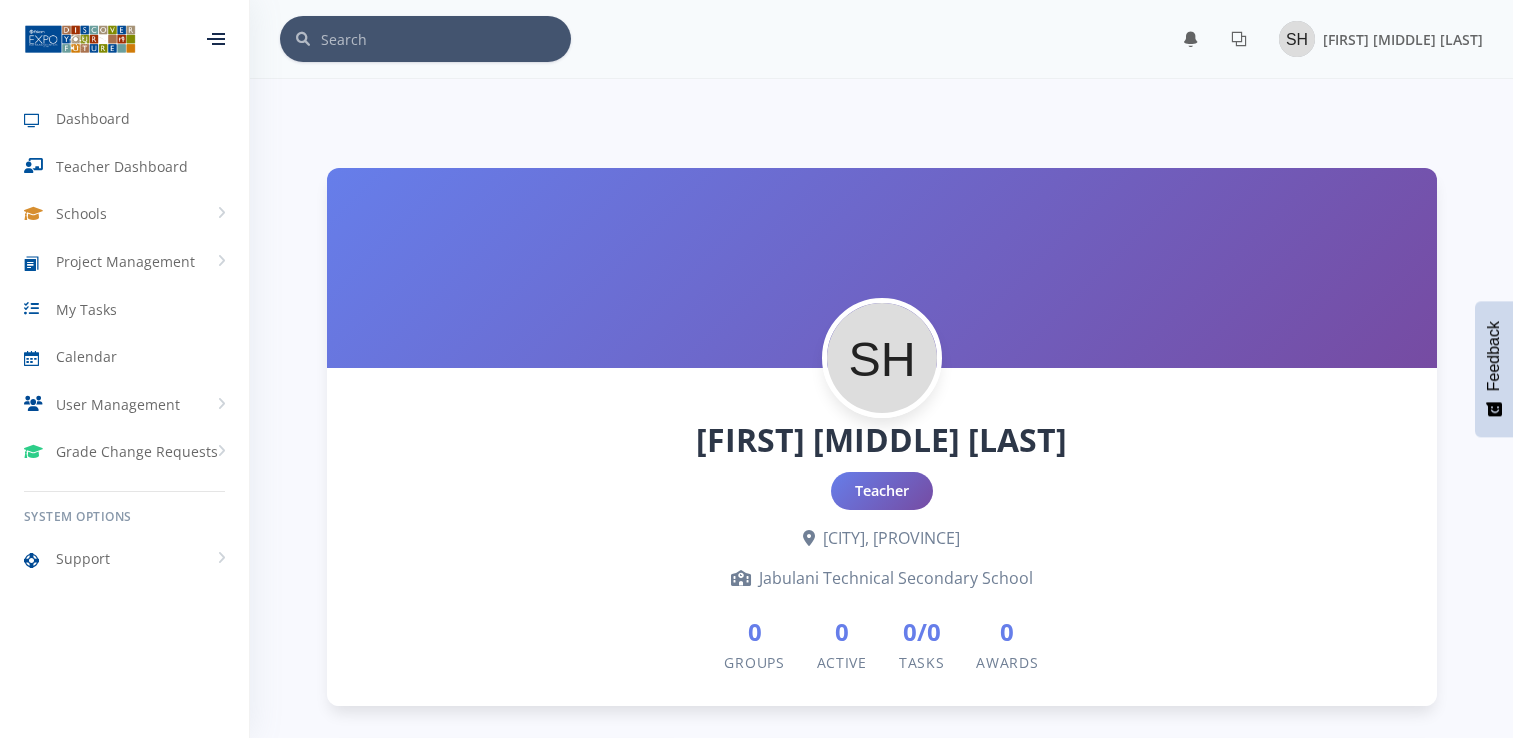 scroll, scrollTop: 0, scrollLeft: 0, axis: both 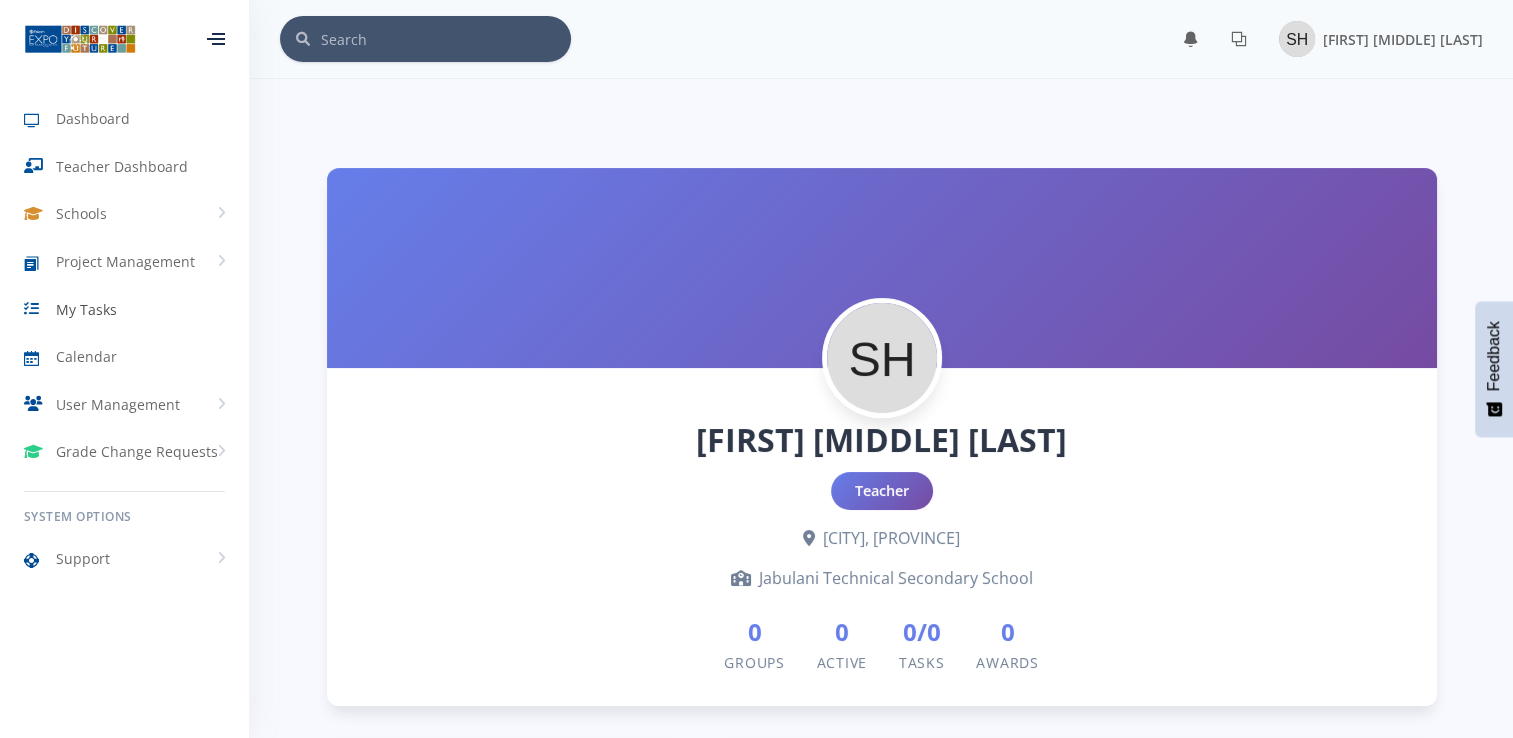 click on "My Tasks" at bounding box center [86, 309] 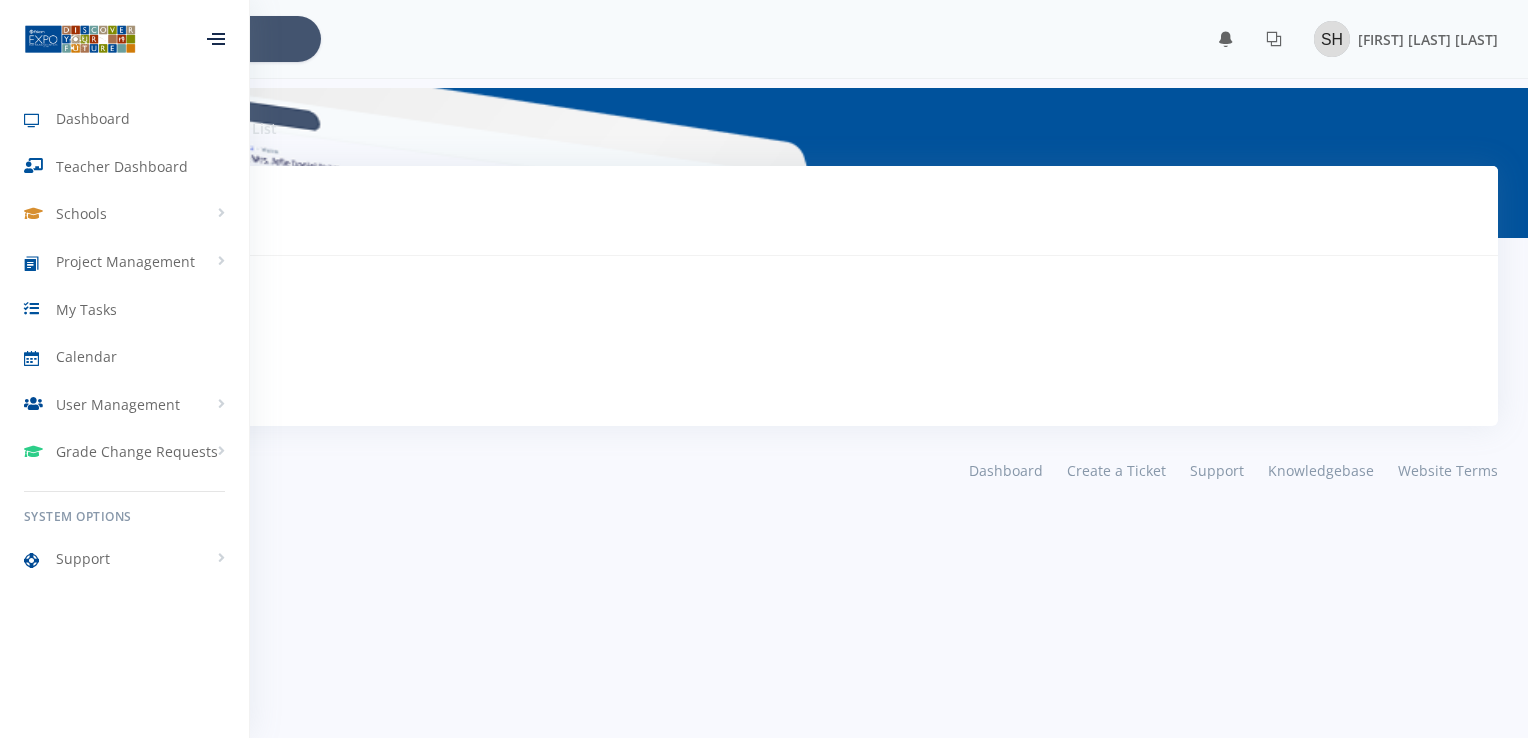 scroll, scrollTop: 0, scrollLeft: 0, axis: both 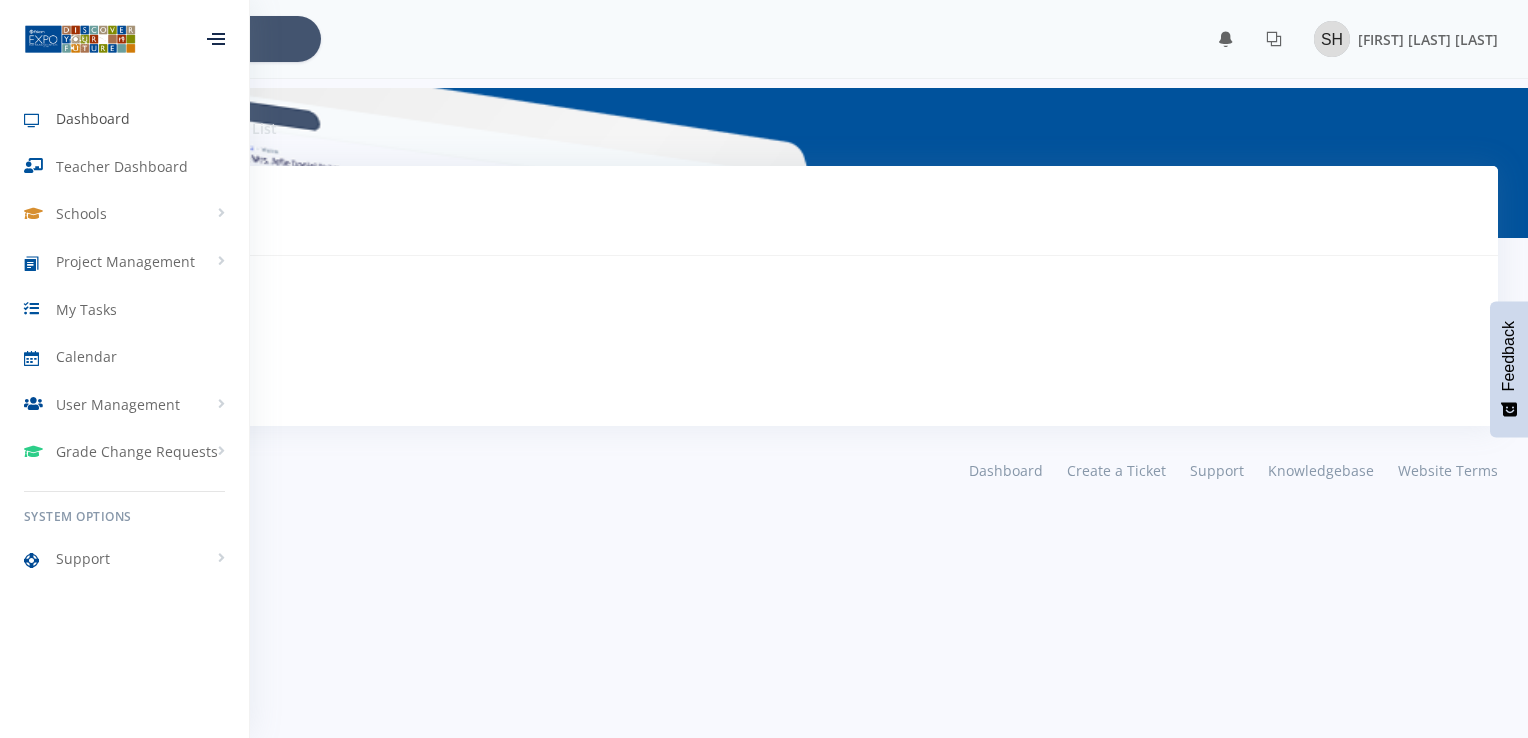 click on "Dashboard" at bounding box center (93, 118) 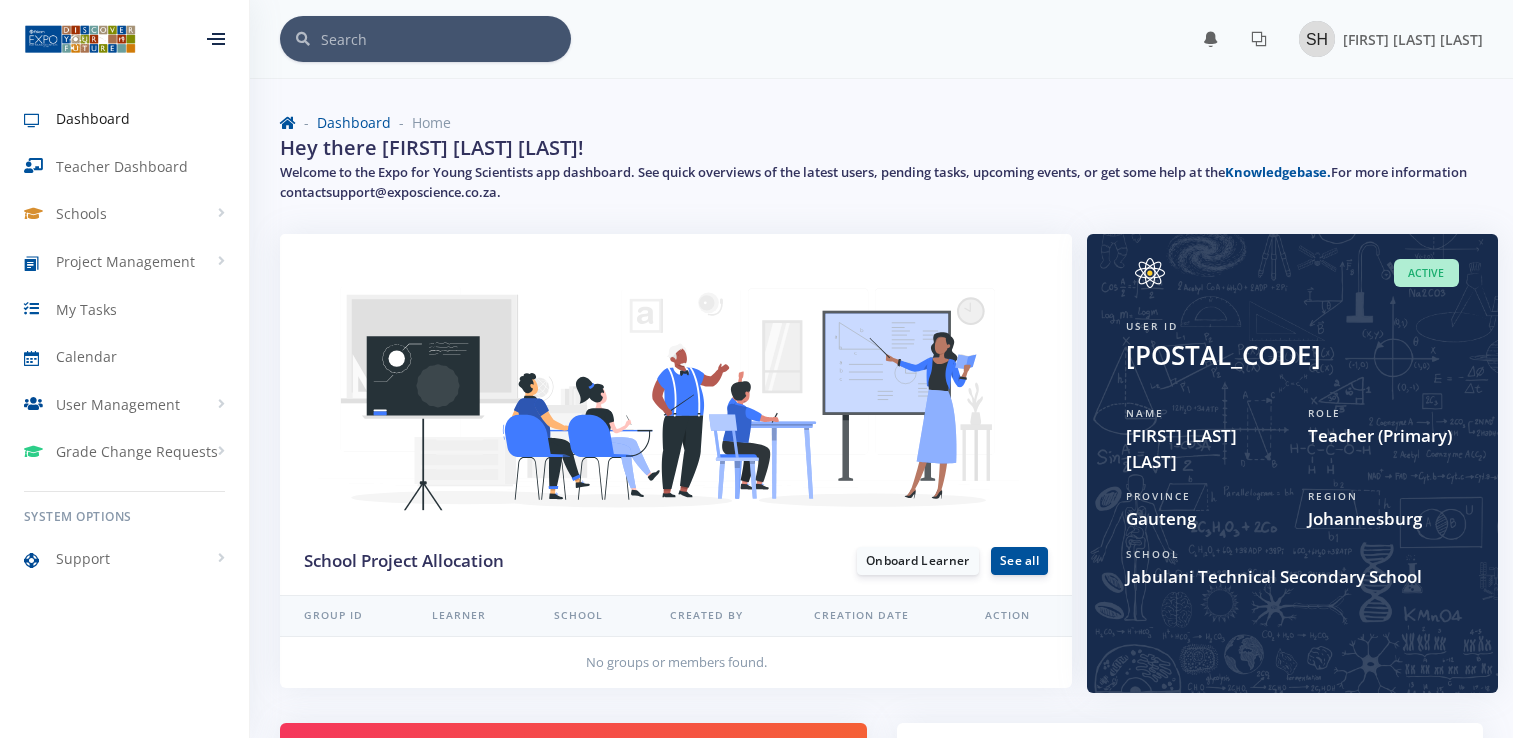 scroll, scrollTop: 0, scrollLeft: 0, axis: both 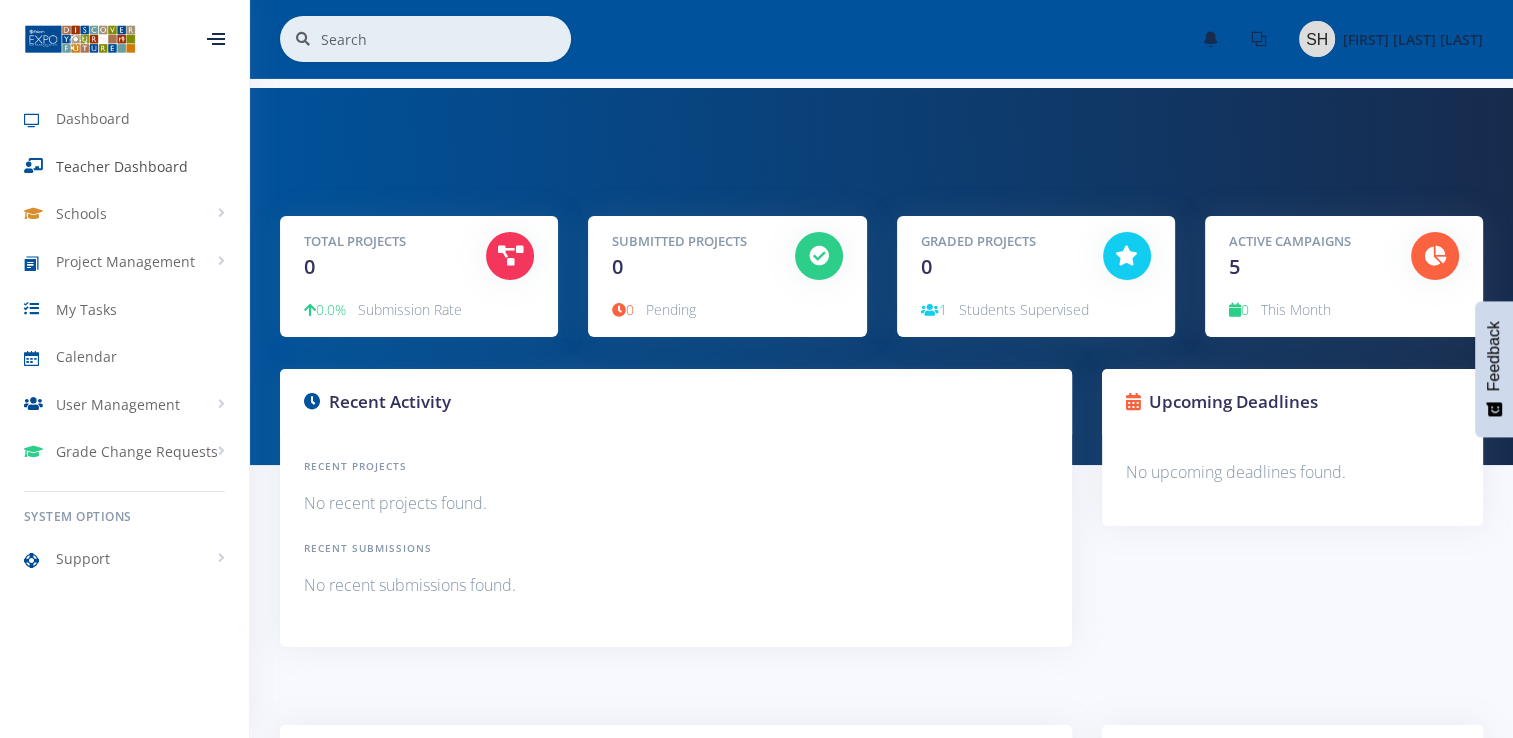 click on "Teacher Dashboard" at bounding box center (122, 166) 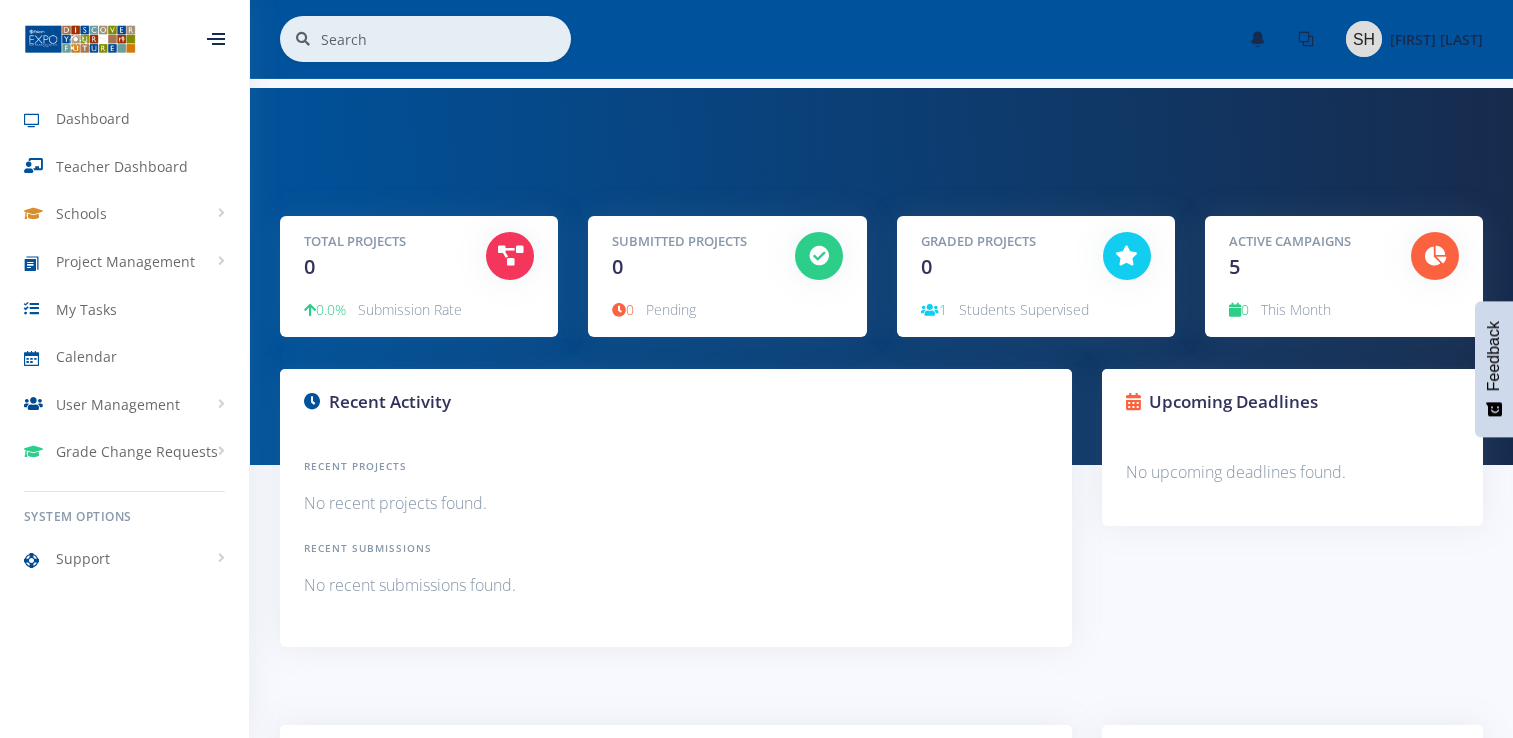 scroll, scrollTop: 0, scrollLeft: 0, axis: both 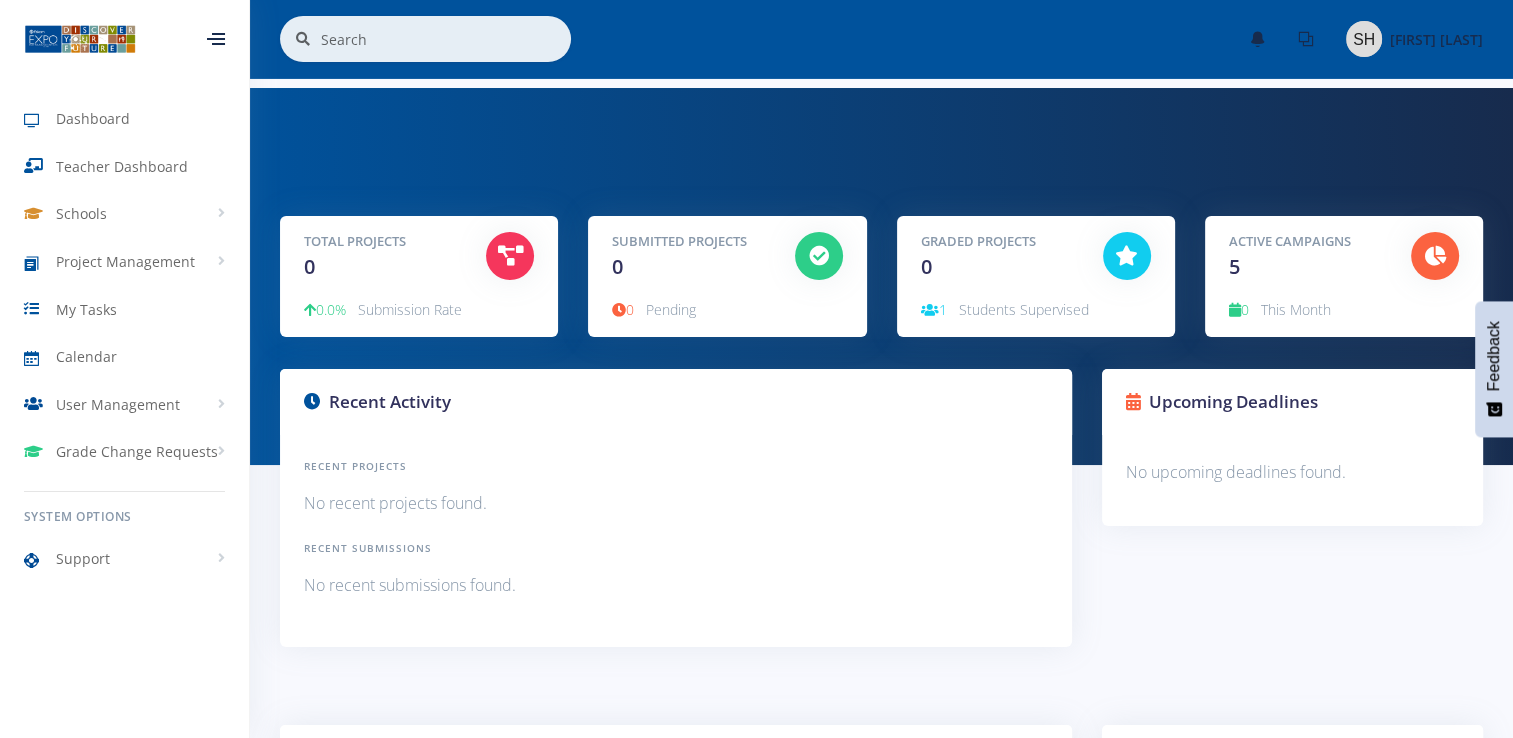 click on "Active Campaigns
5" at bounding box center (1305, 257) 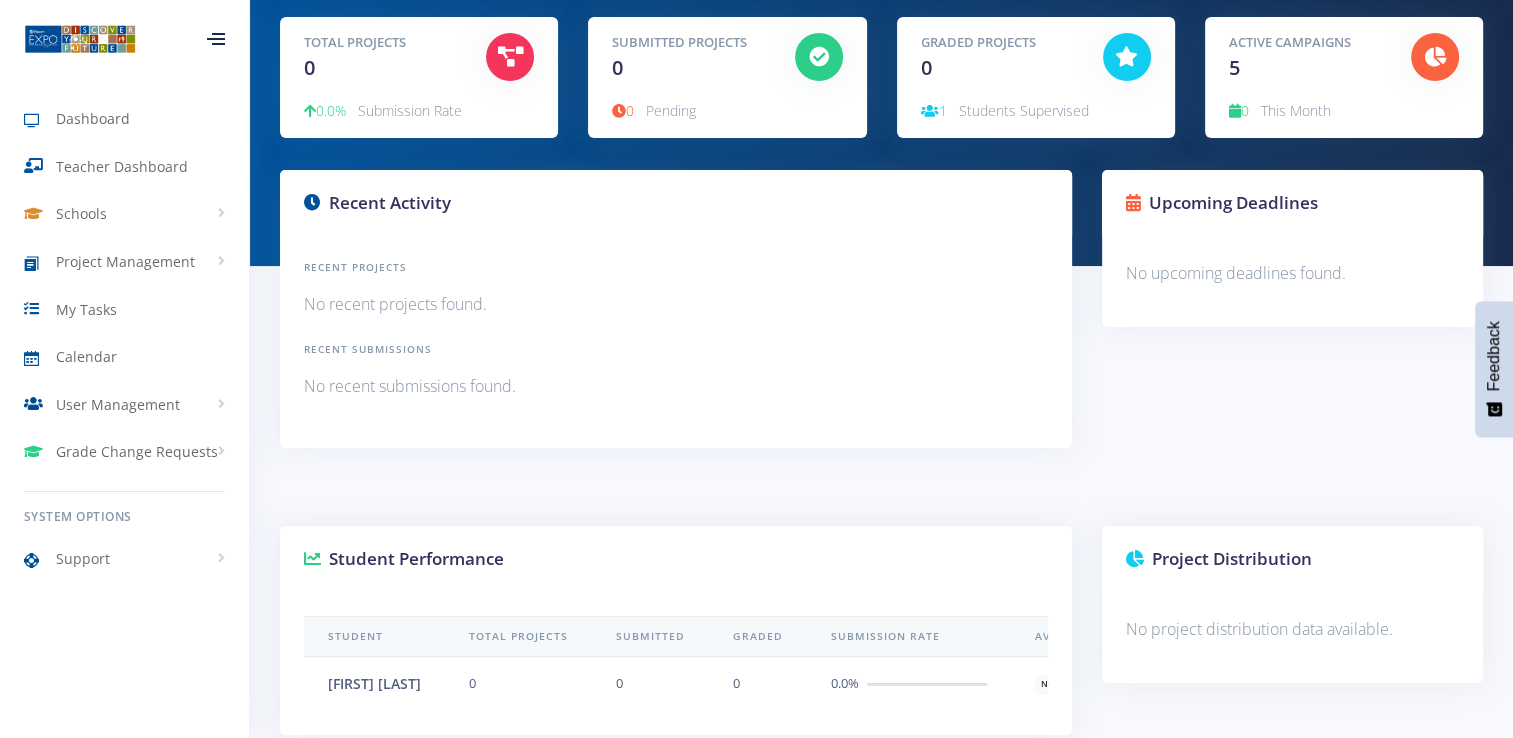 scroll, scrollTop: 200, scrollLeft: 0, axis: vertical 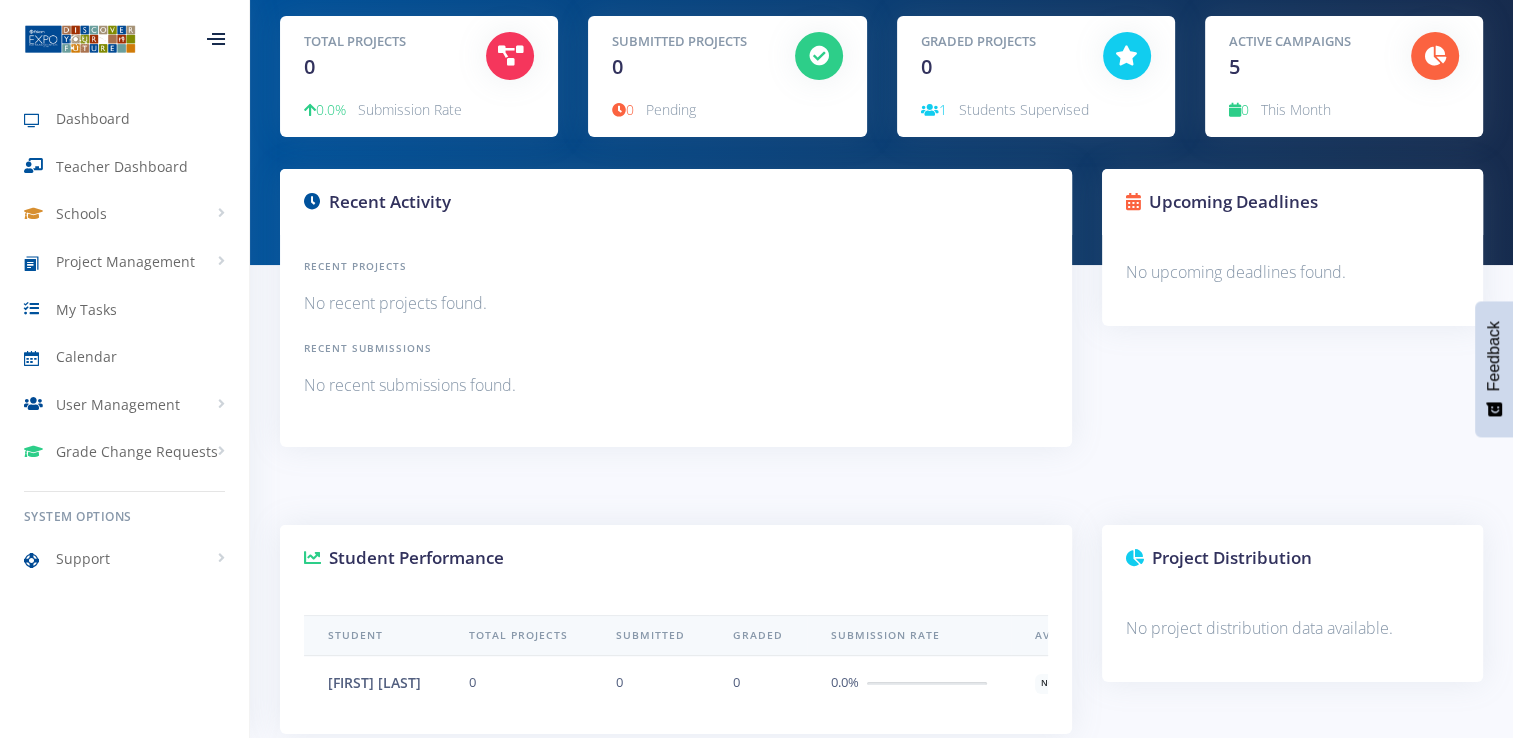 click on "Active Campaigns
5
0
This Month" at bounding box center (1344, 76) 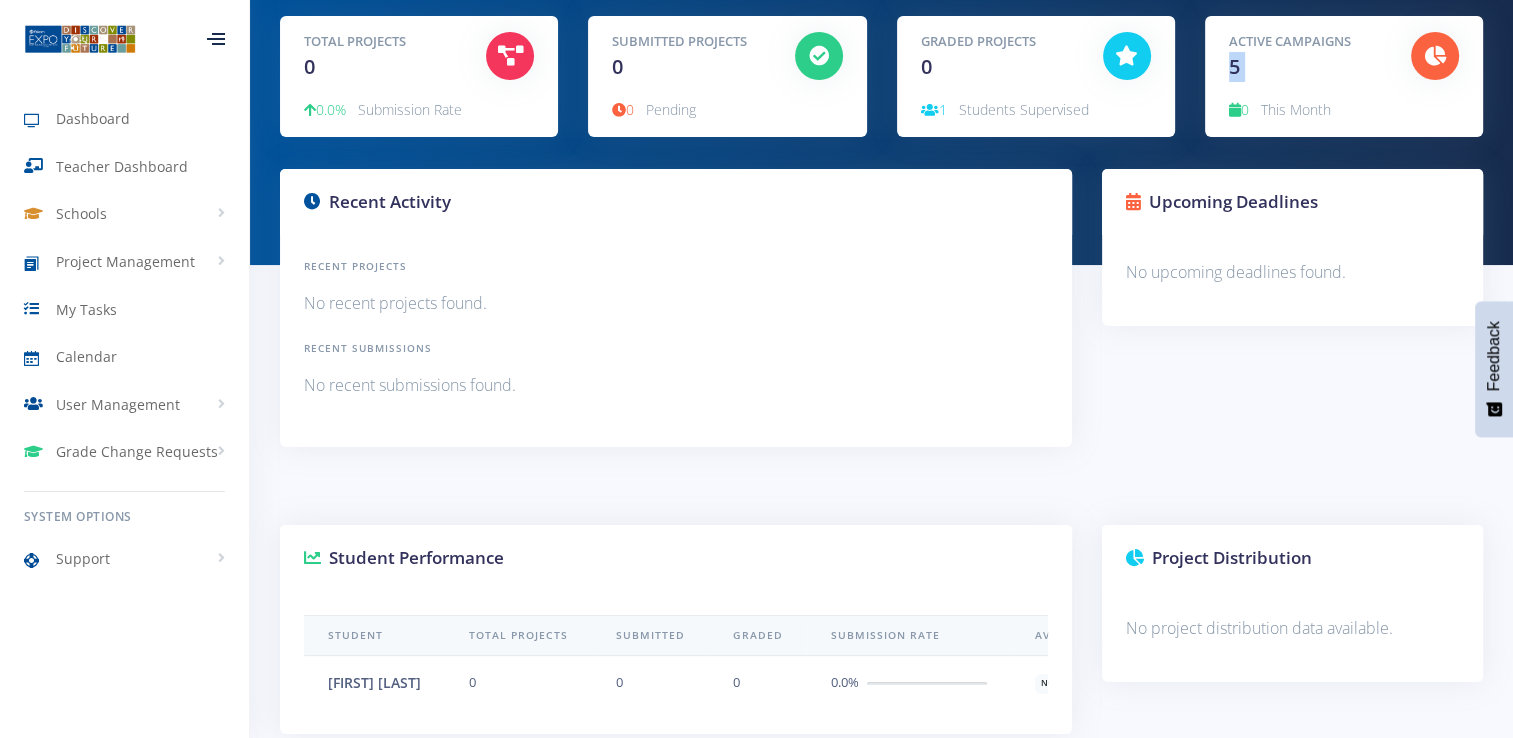 click on "Active Campaigns
5" at bounding box center (1305, 57) 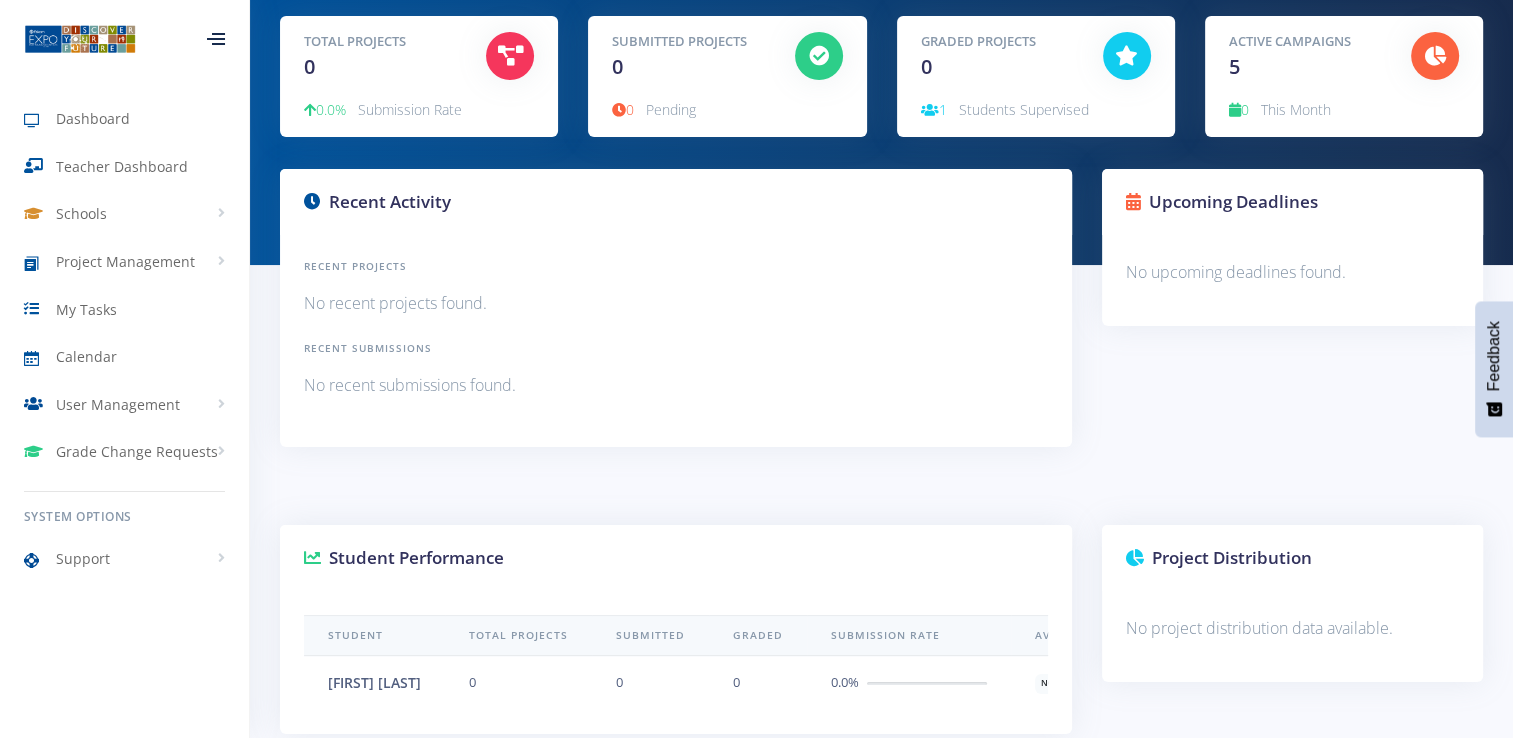 click on "Active Campaigns" at bounding box center [1305, 42] 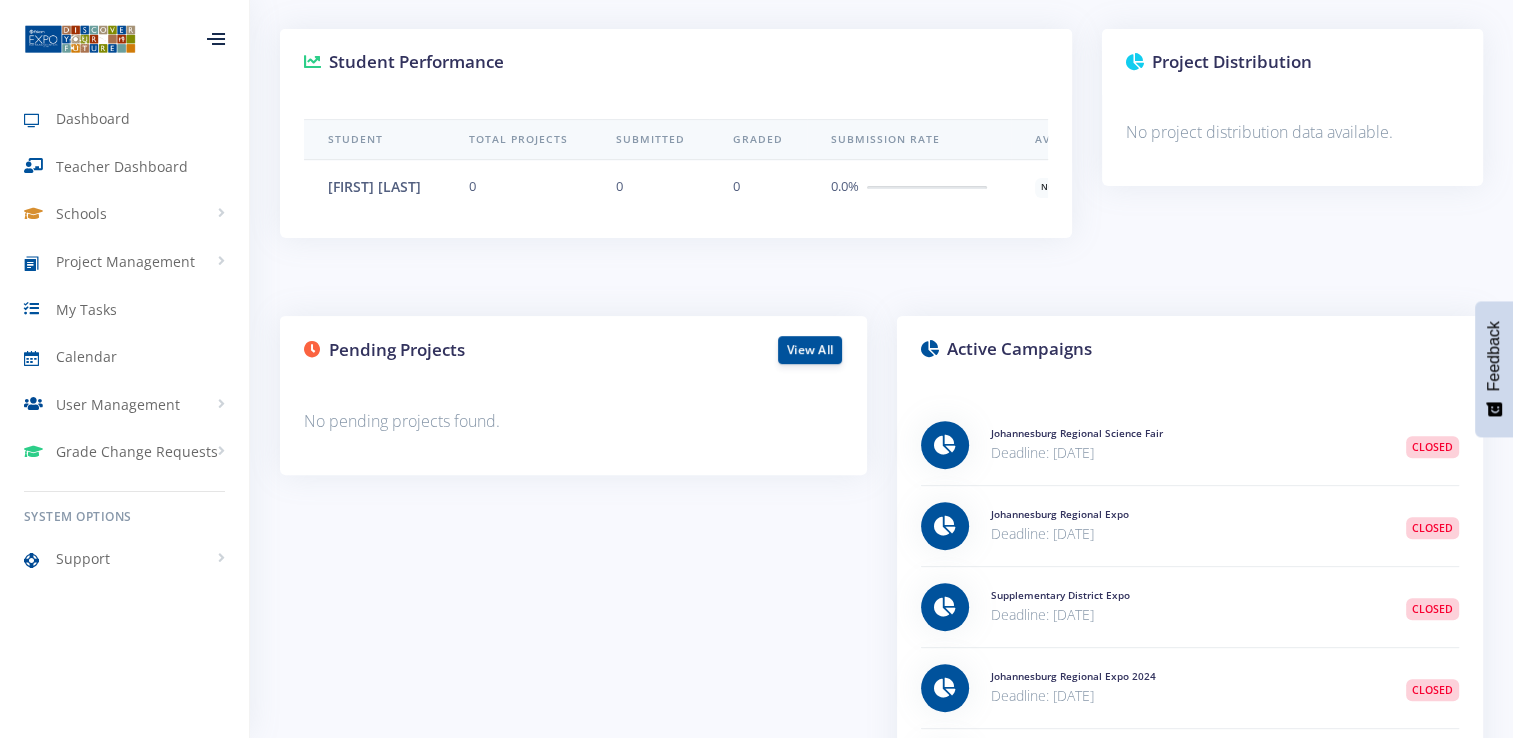 scroll, scrollTop: 833, scrollLeft: 0, axis: vertical 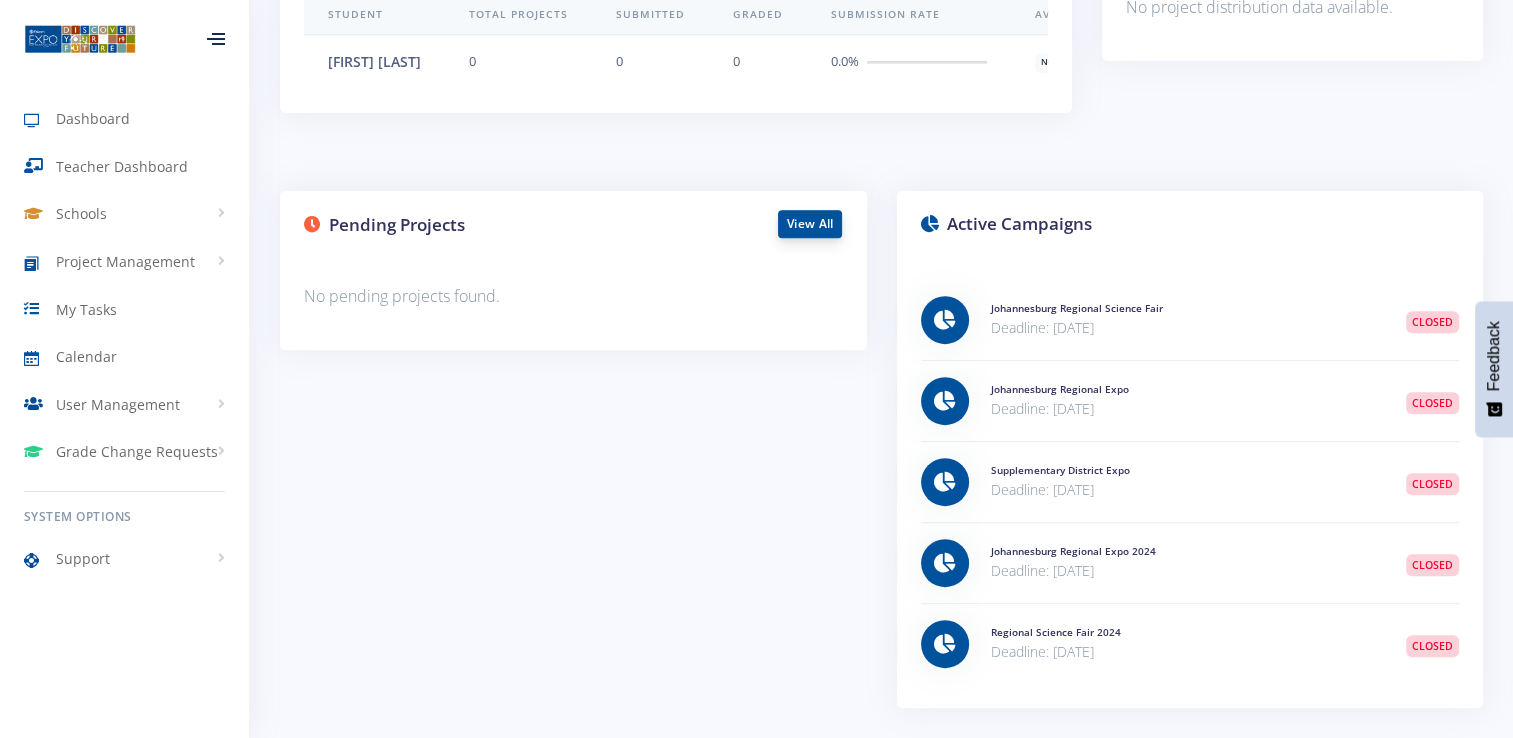 click on "View All" at bounding box center (810, 224) 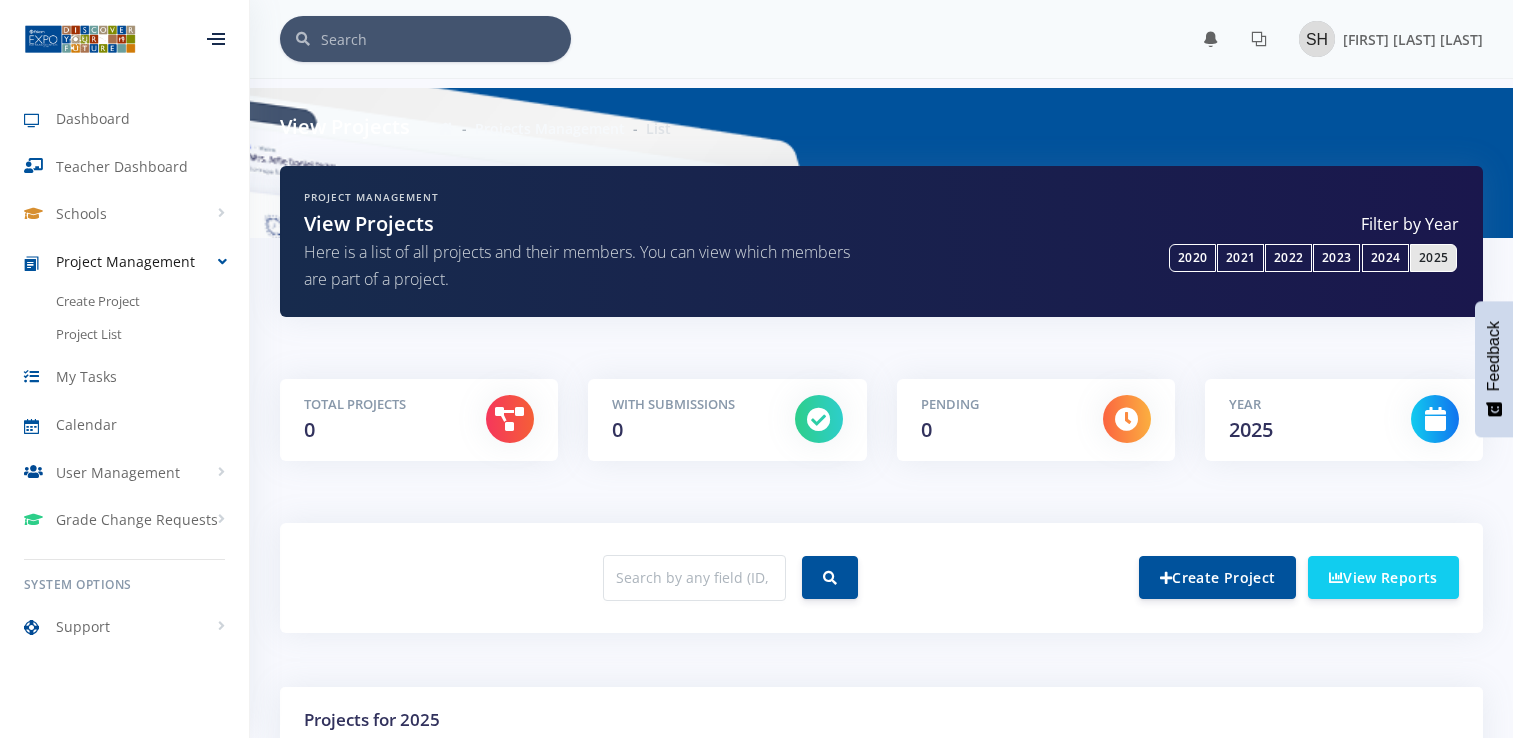 scroll, scrollTop: 0, scrollLeft: 0, axis: both 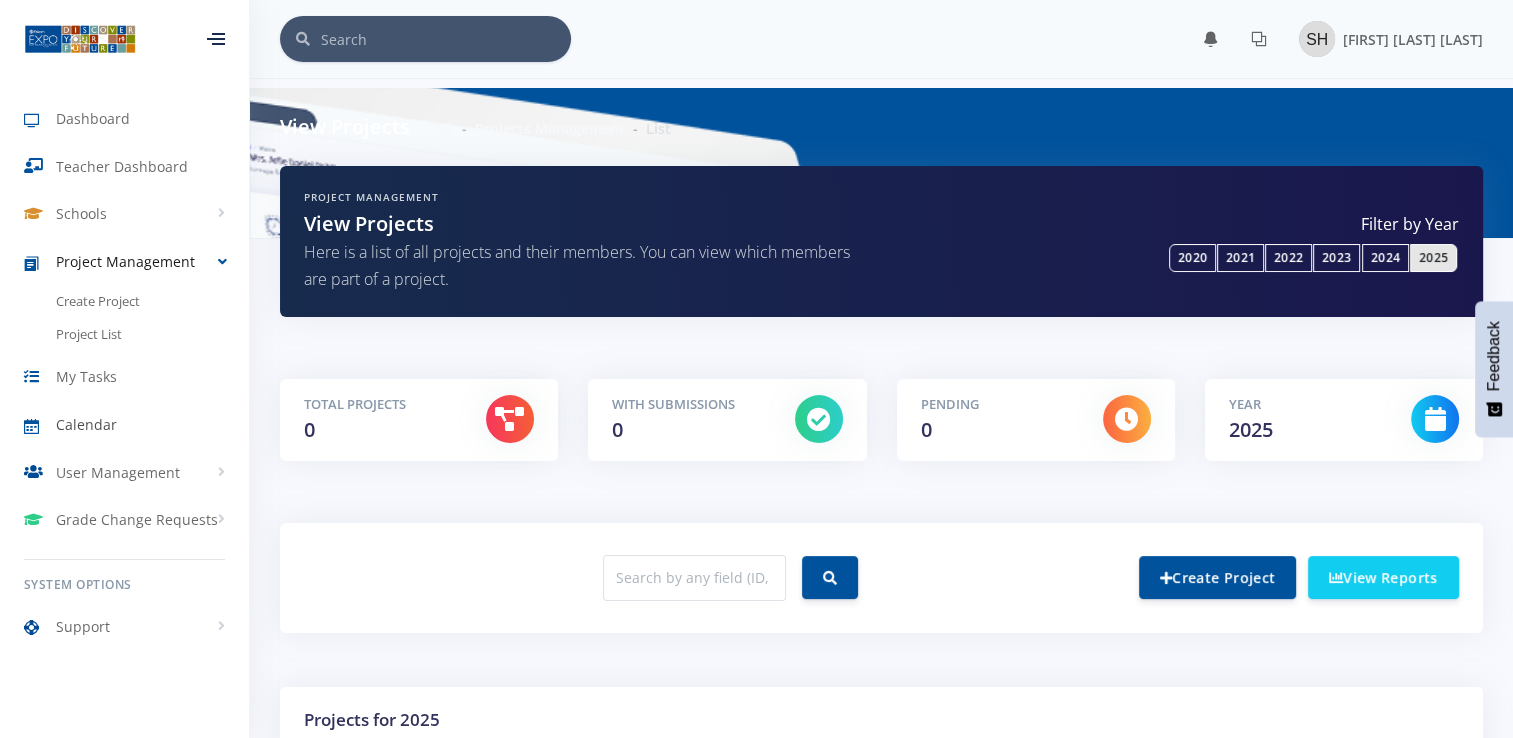 click on "Calendar" at bounding box center [86, 424] 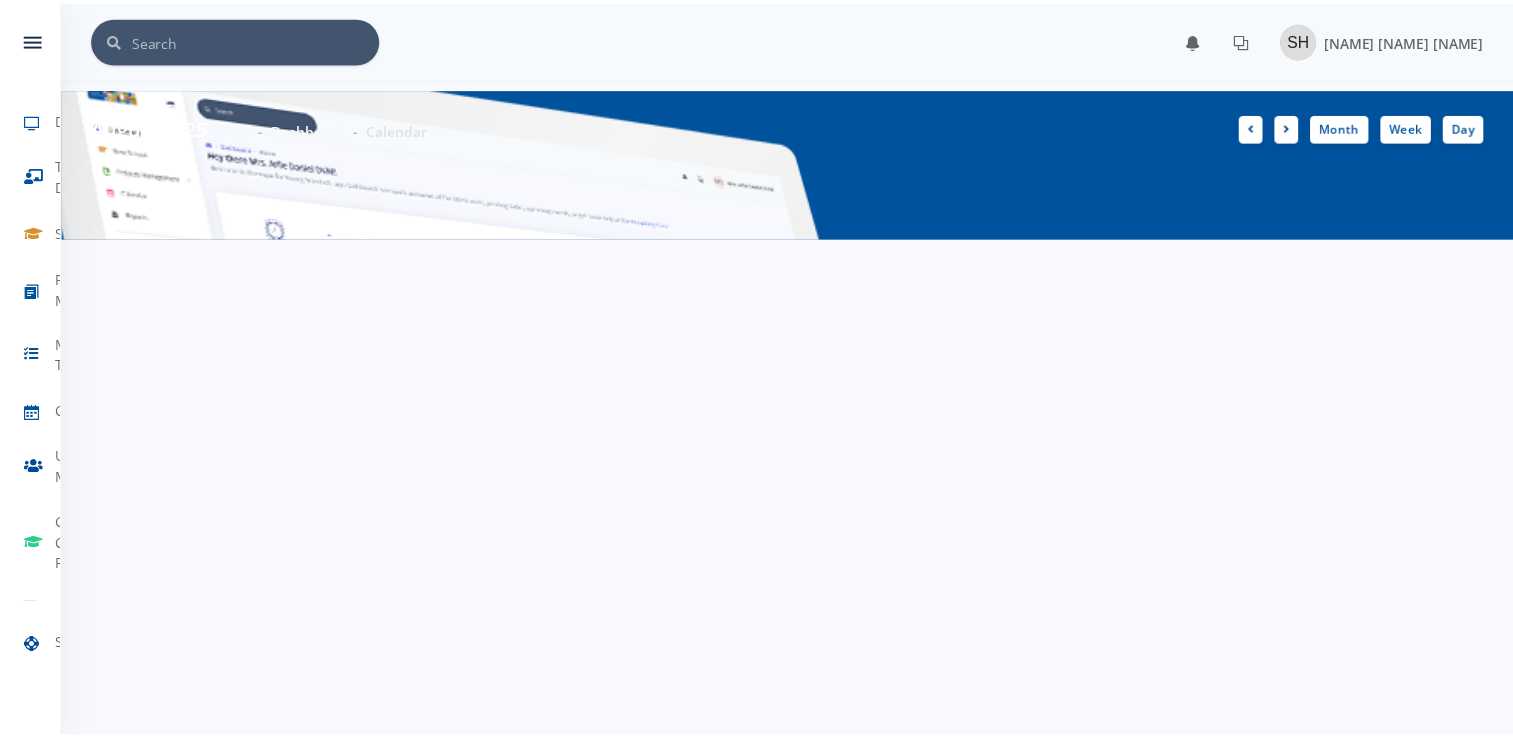 scroll, scrollTop: 0, scrollLeft: 0, axis: both 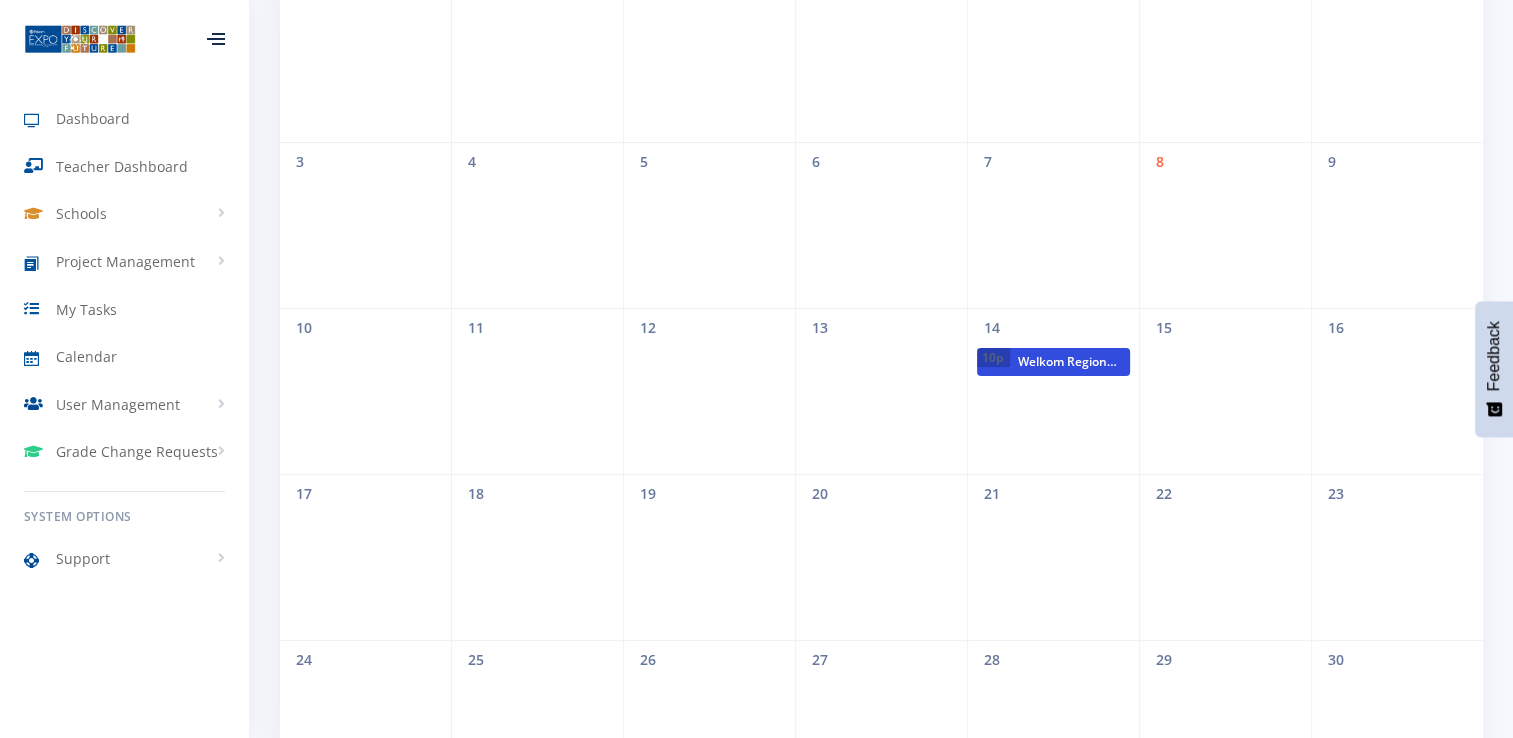 click on "Welkom Regional Expo" at bounding box center (1070, 362) 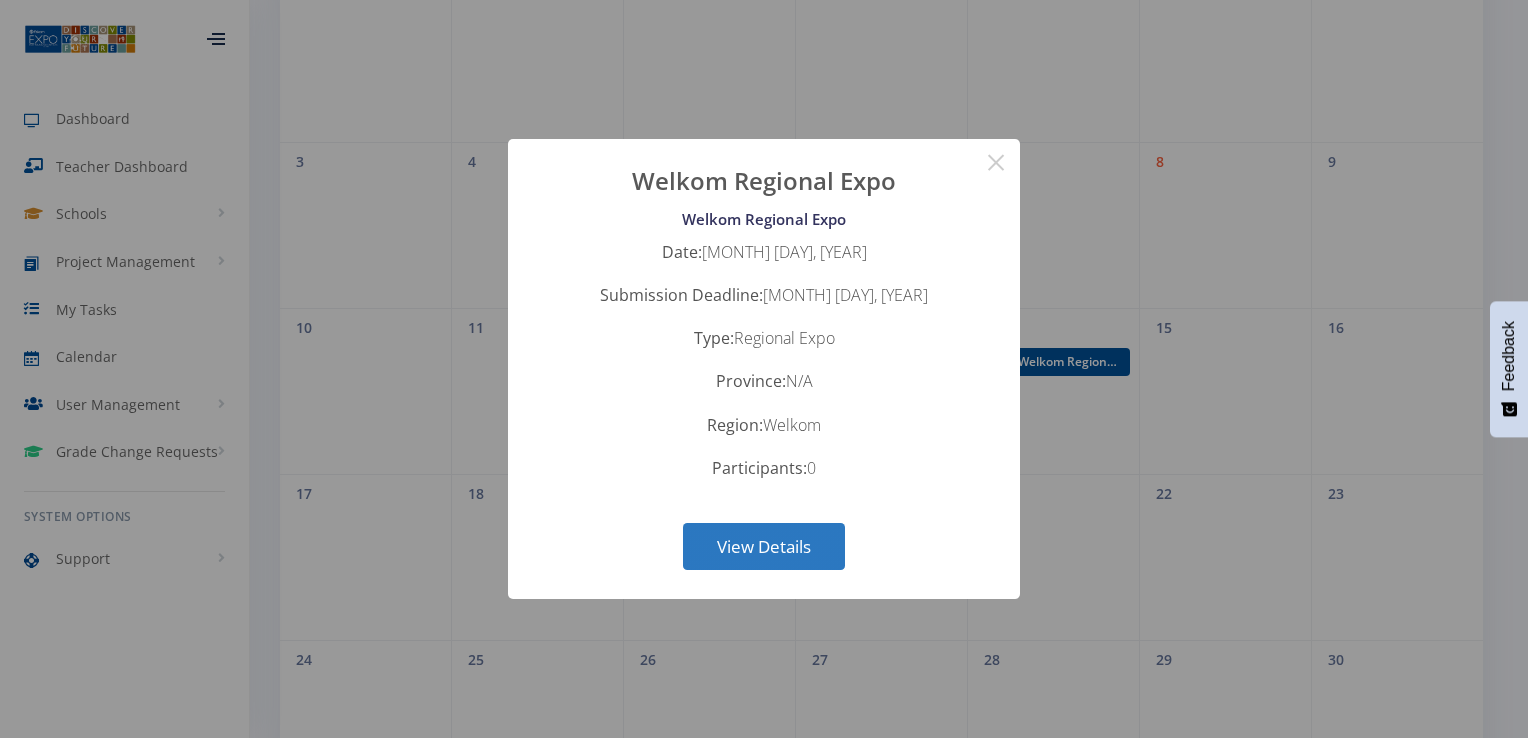 click on "View Details" at bounding box center (764, 546) 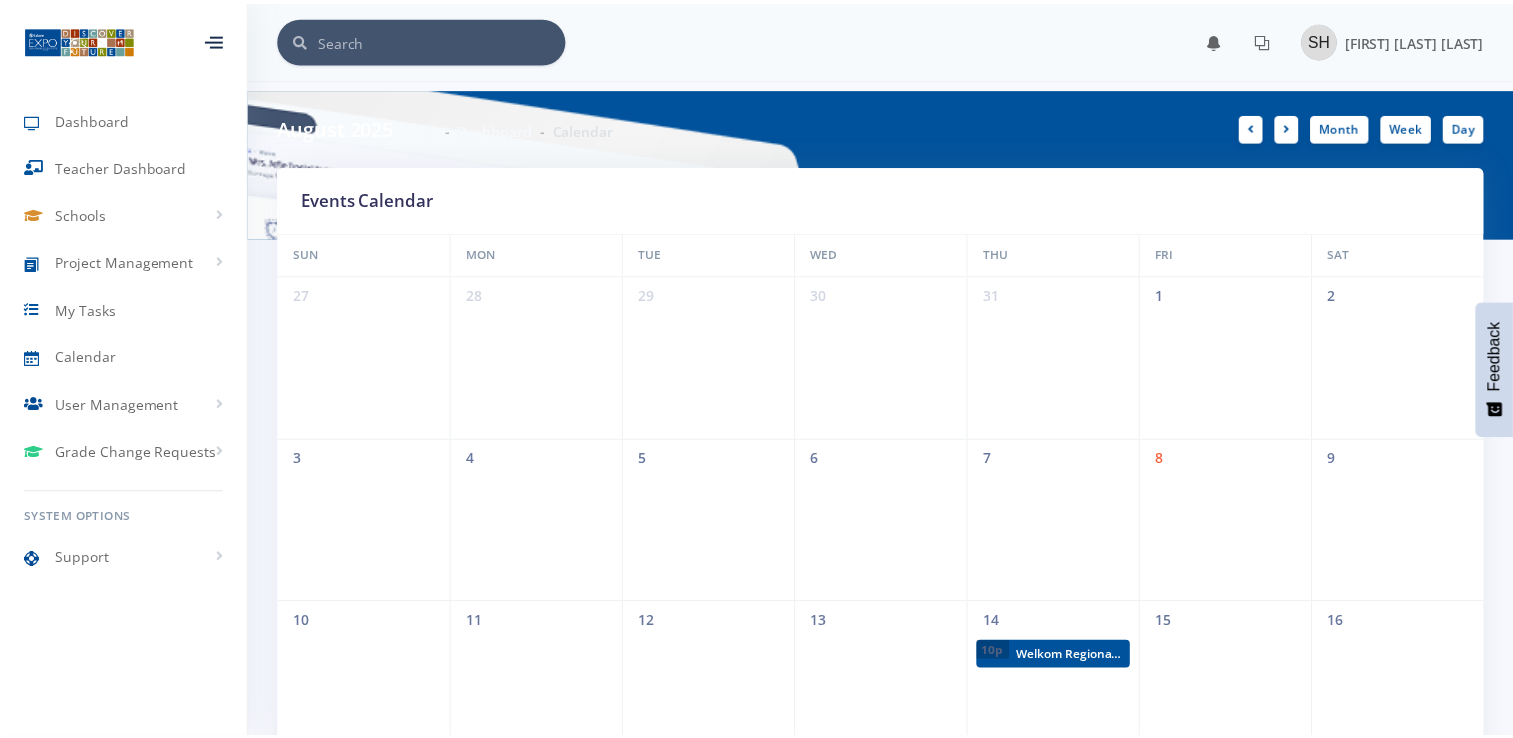 scroll, scrollTop: 300, scrollLeft: 0, axis: vertical 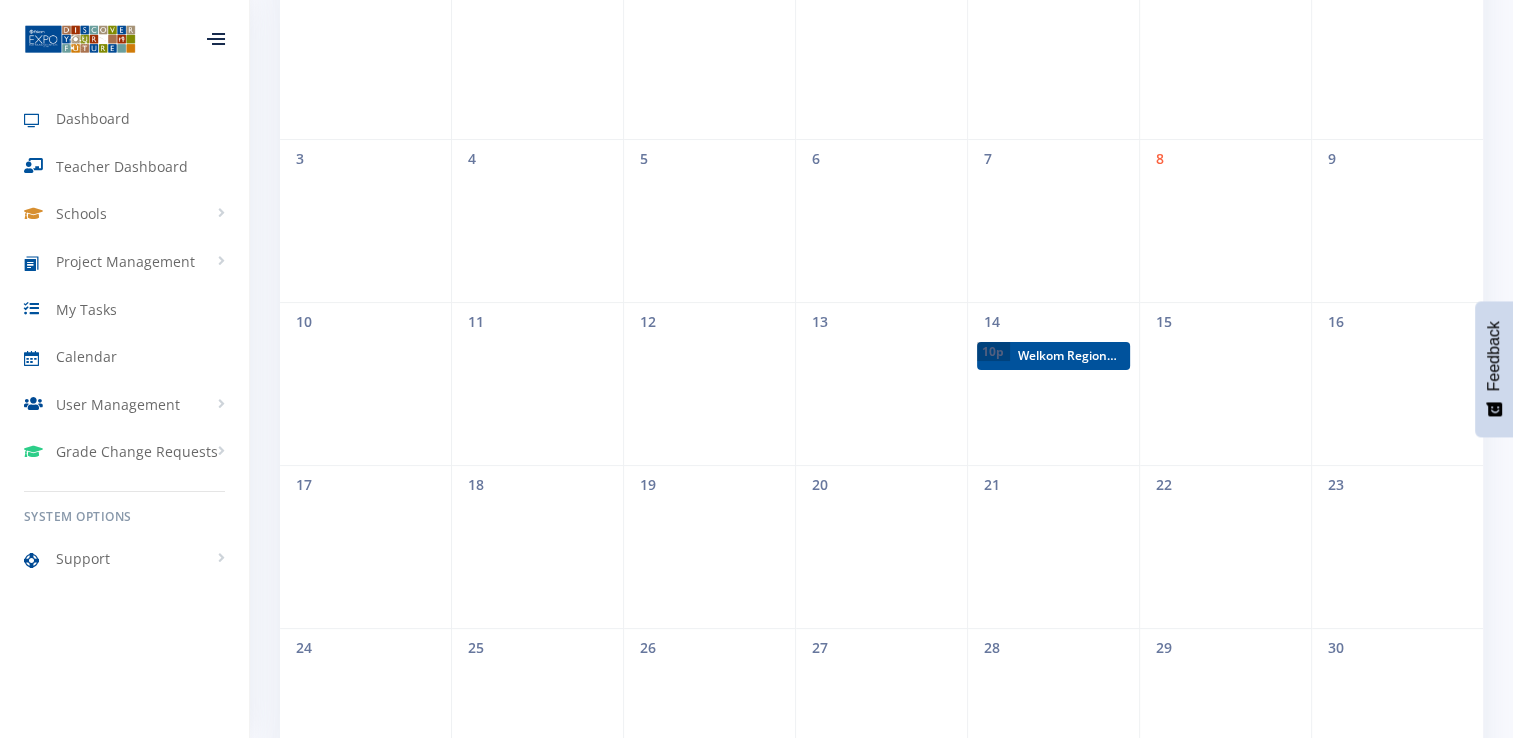 click on "Dashboard
Teacher Dashboard
Schools
Add School
View Schools
Jabulani Technical Secondary School
School Reports
Project Management
Create Project" at bounding box center [124, 284] 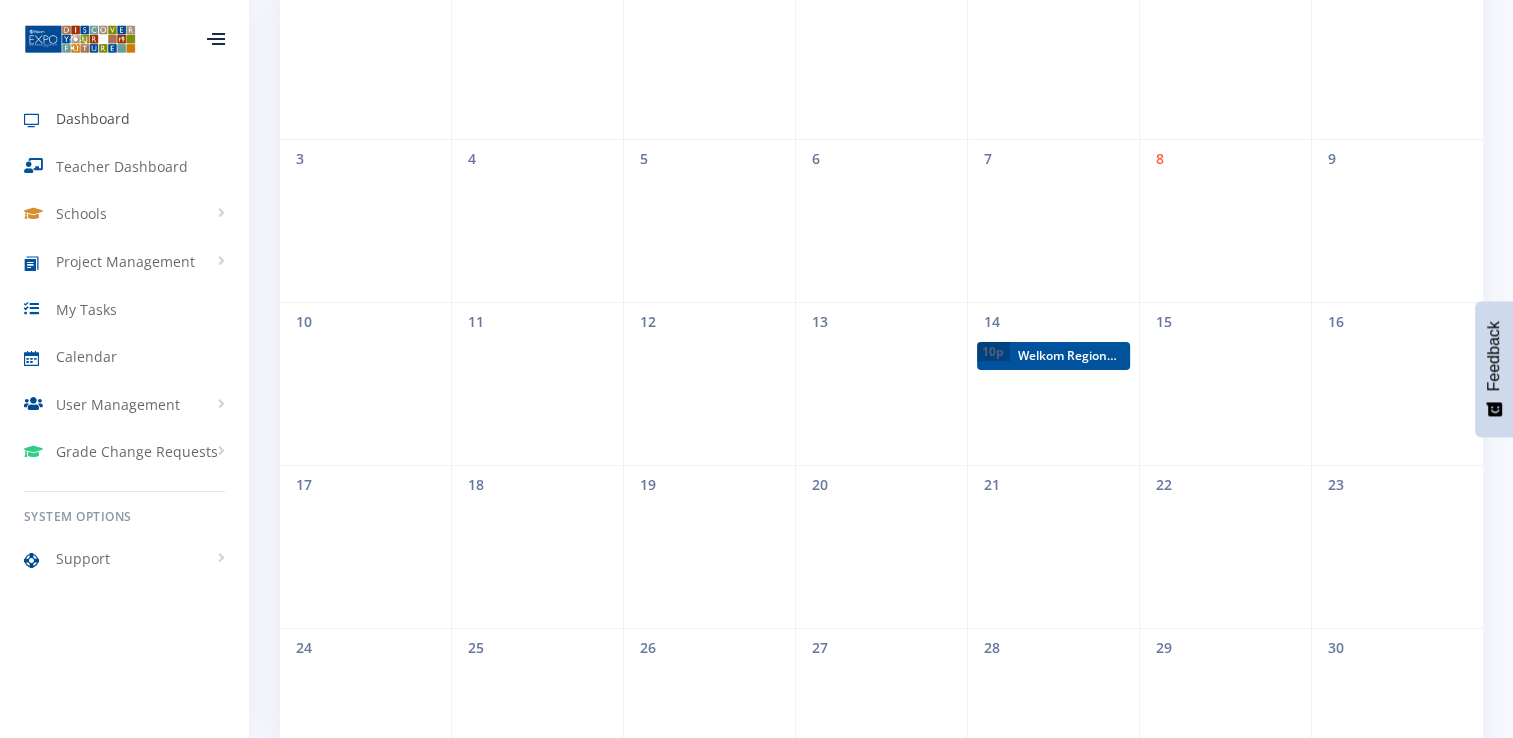 click on "Dashboard" at bounding box center (93, 118) 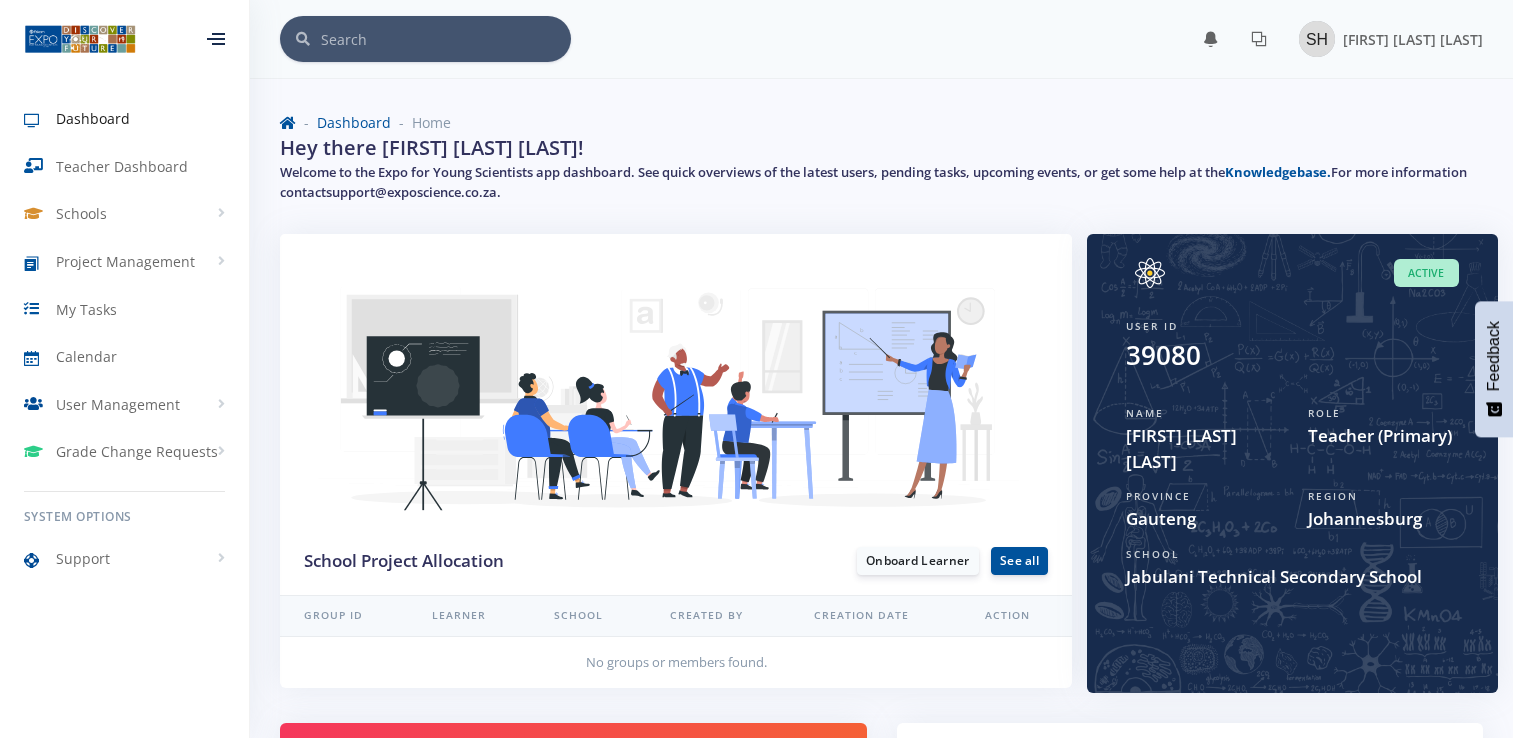 scroll, scrollTop: 0, scrollLeft: 0, axis: both 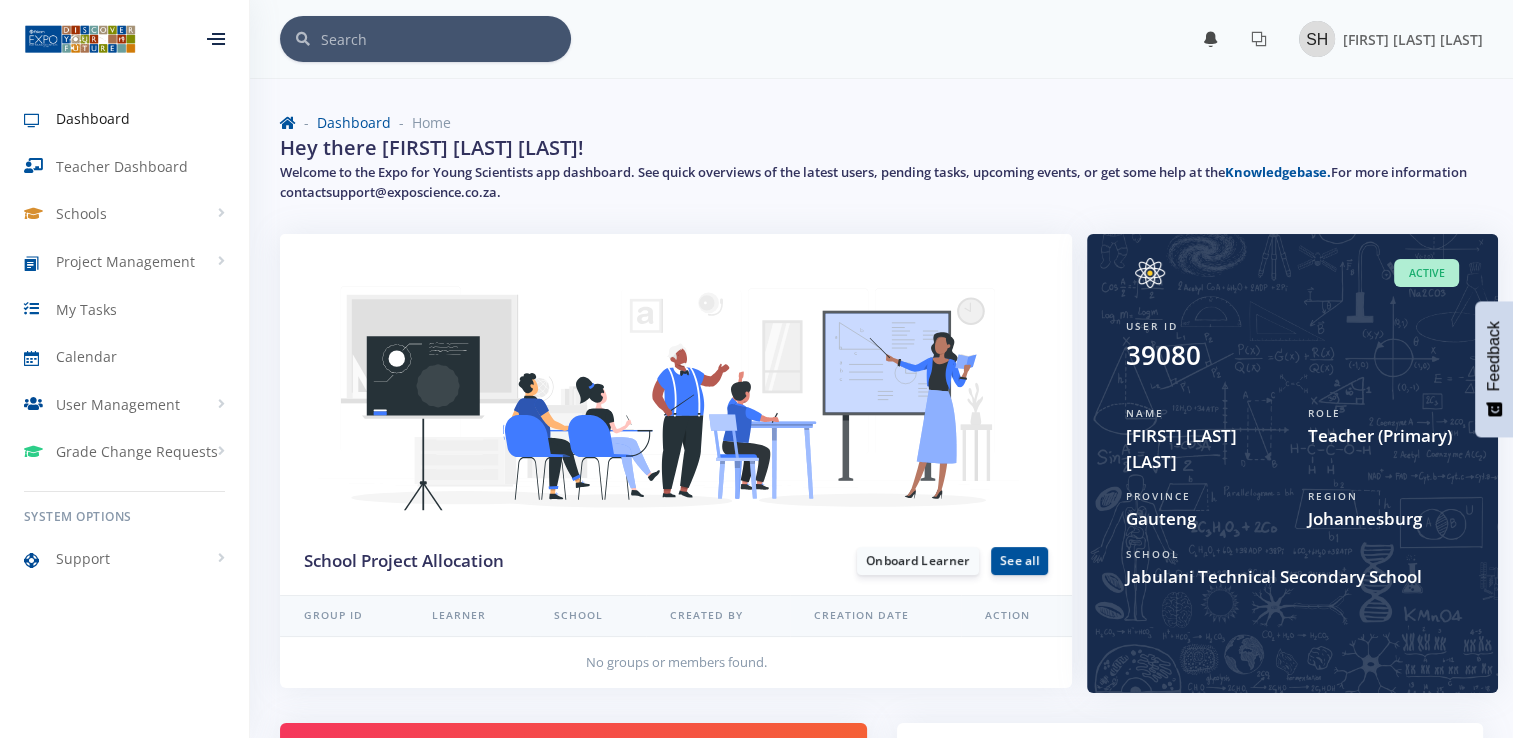 click at bounding box center (1211, 39) 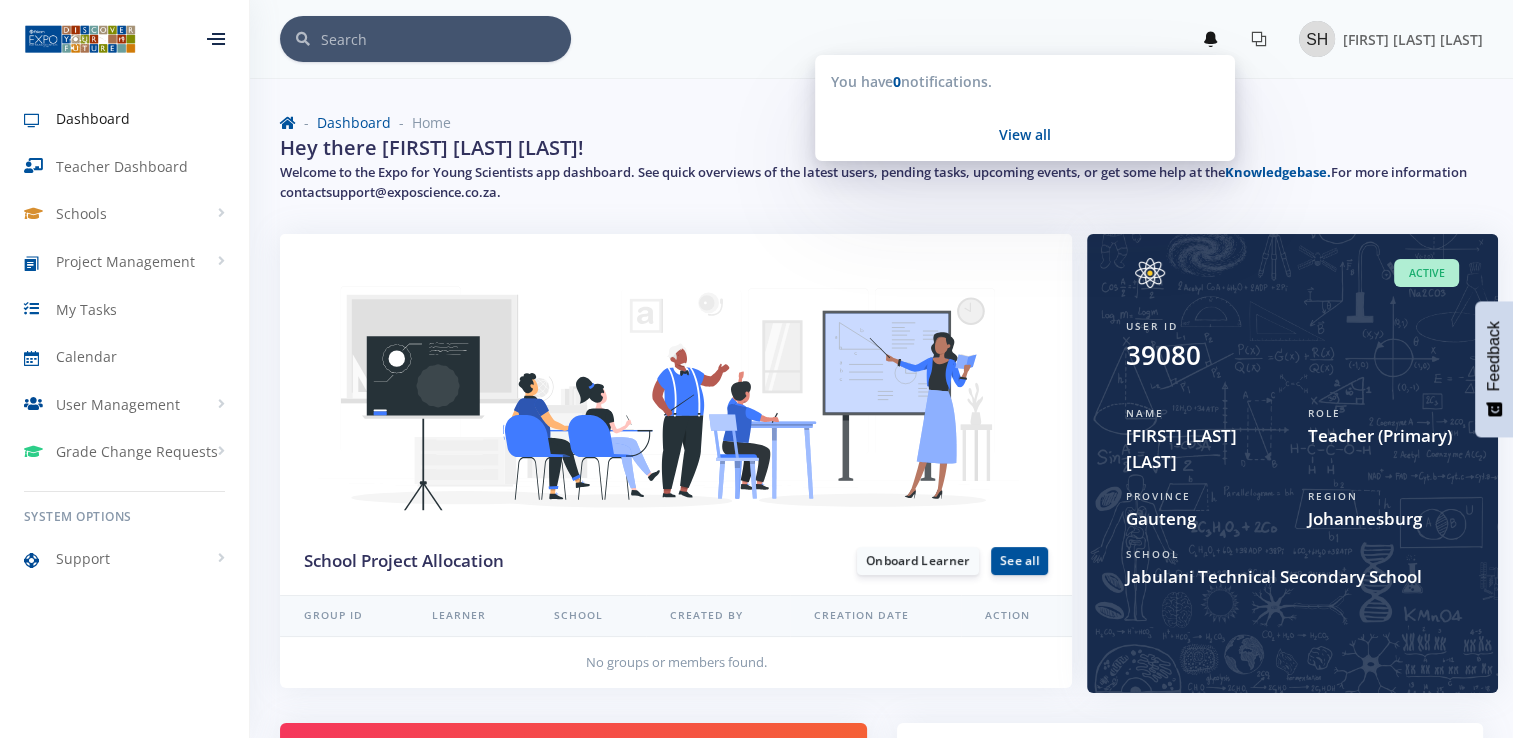 click at bounding box center [1259, 39] 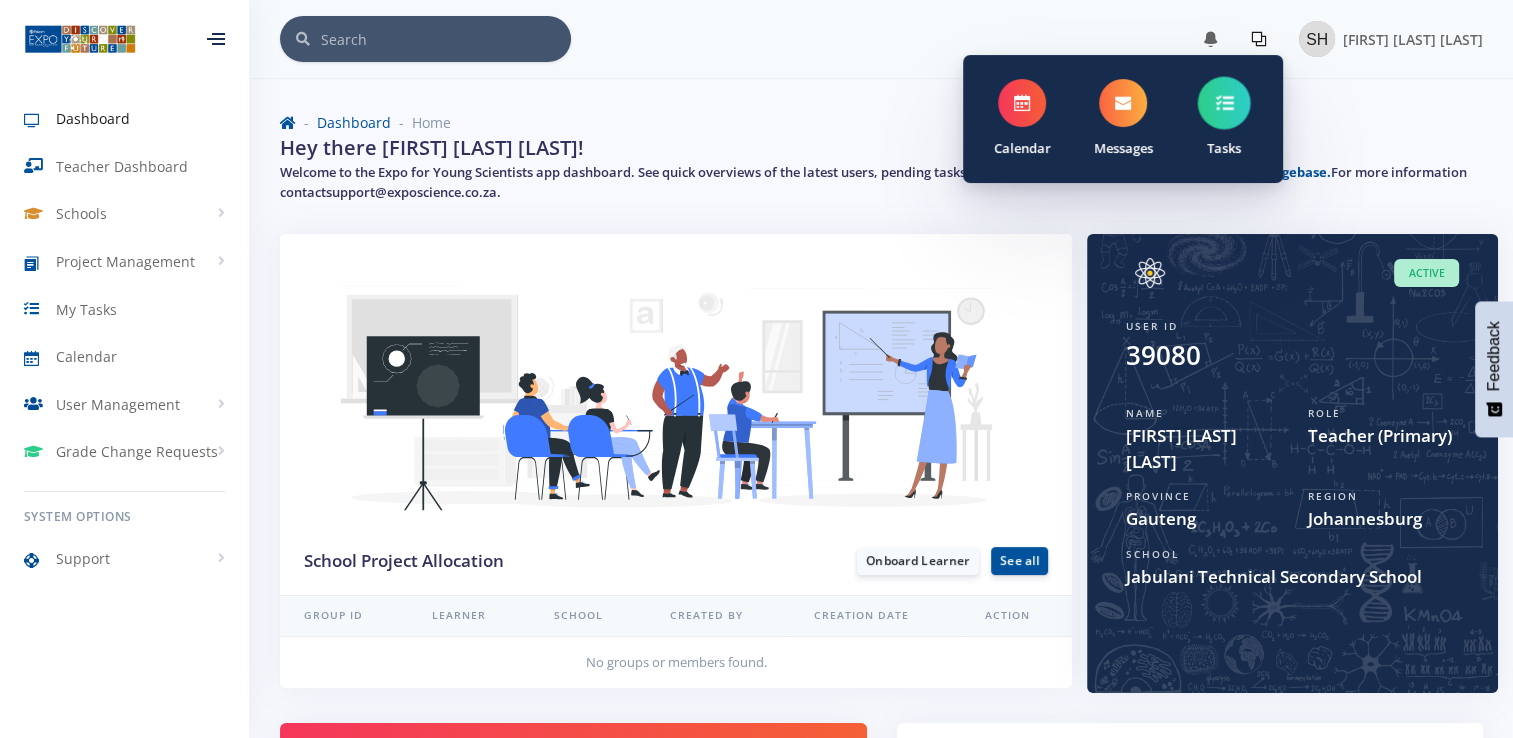 click at bounding box center (1224, 103) 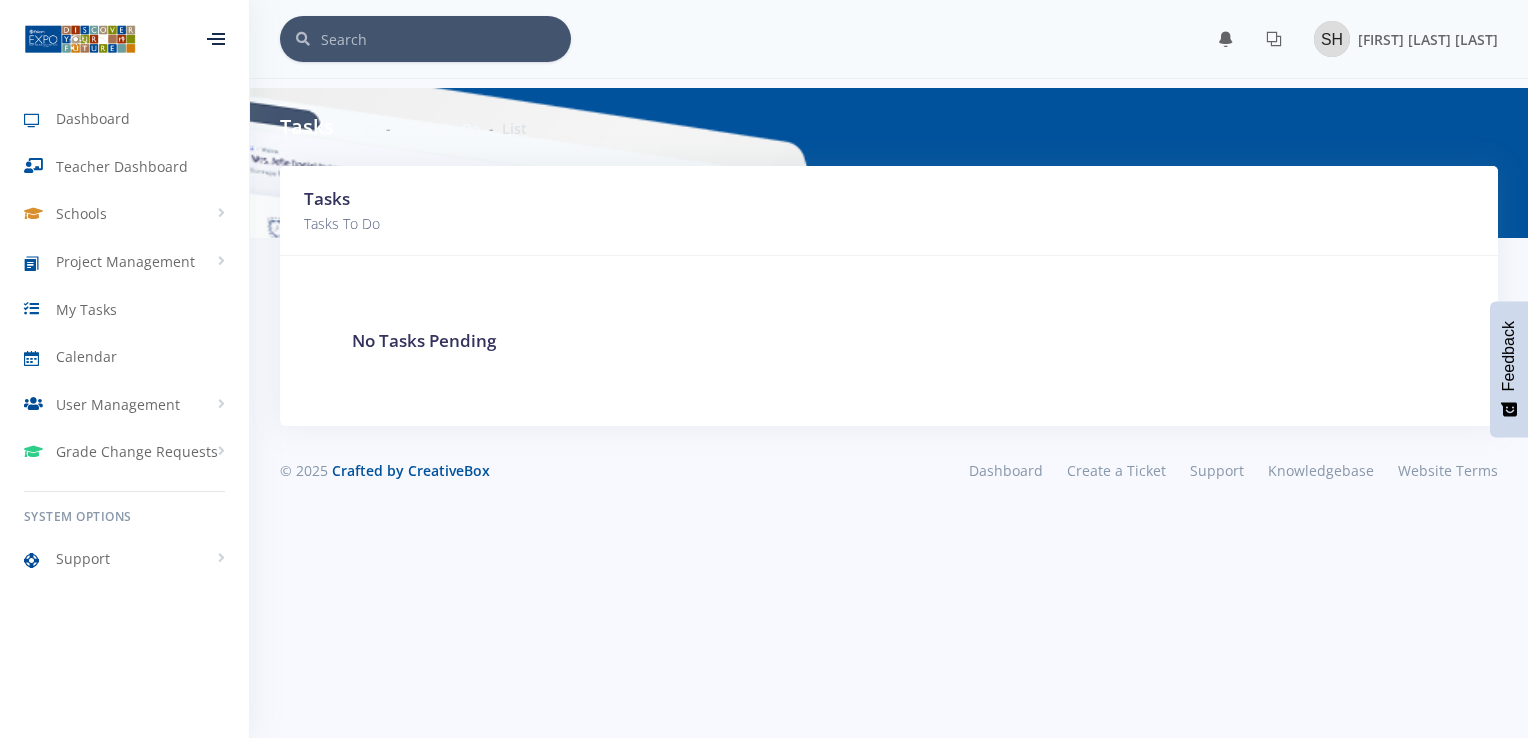 scroll, scrollTop: 0, scrollLeft: 0, axis: both 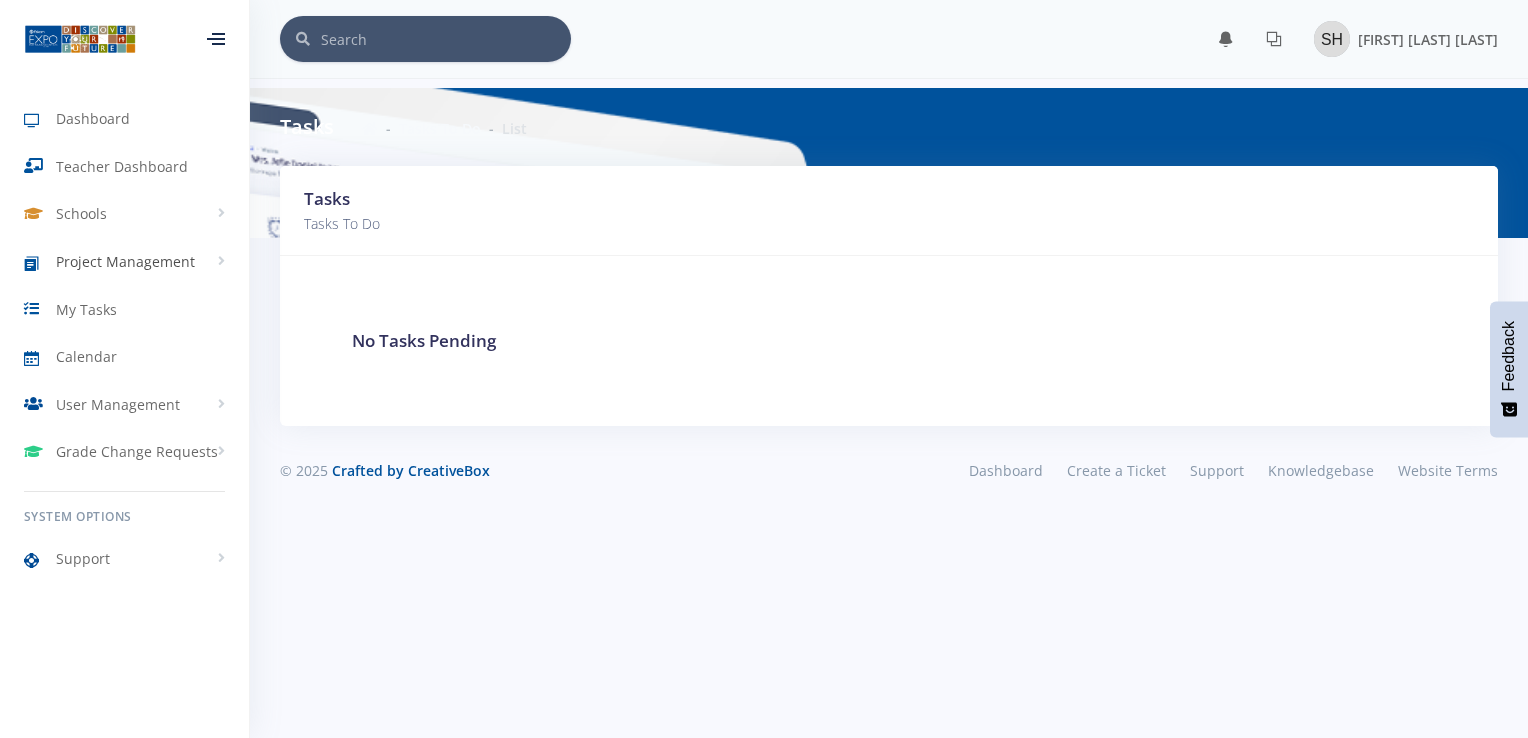 click on "Project Management" at bounding box center (125, 261) 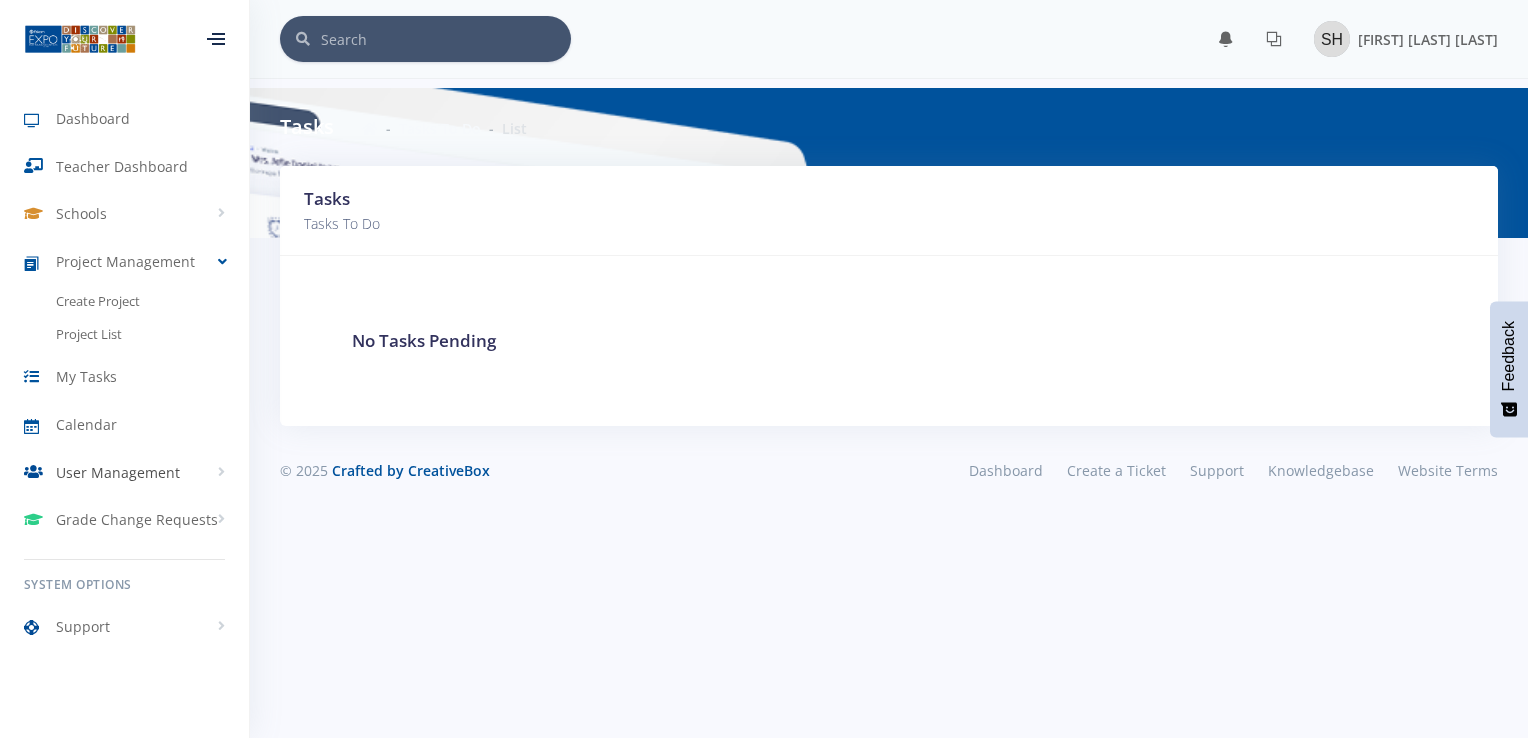 click on "User Management" at bounding box center (118, 472) 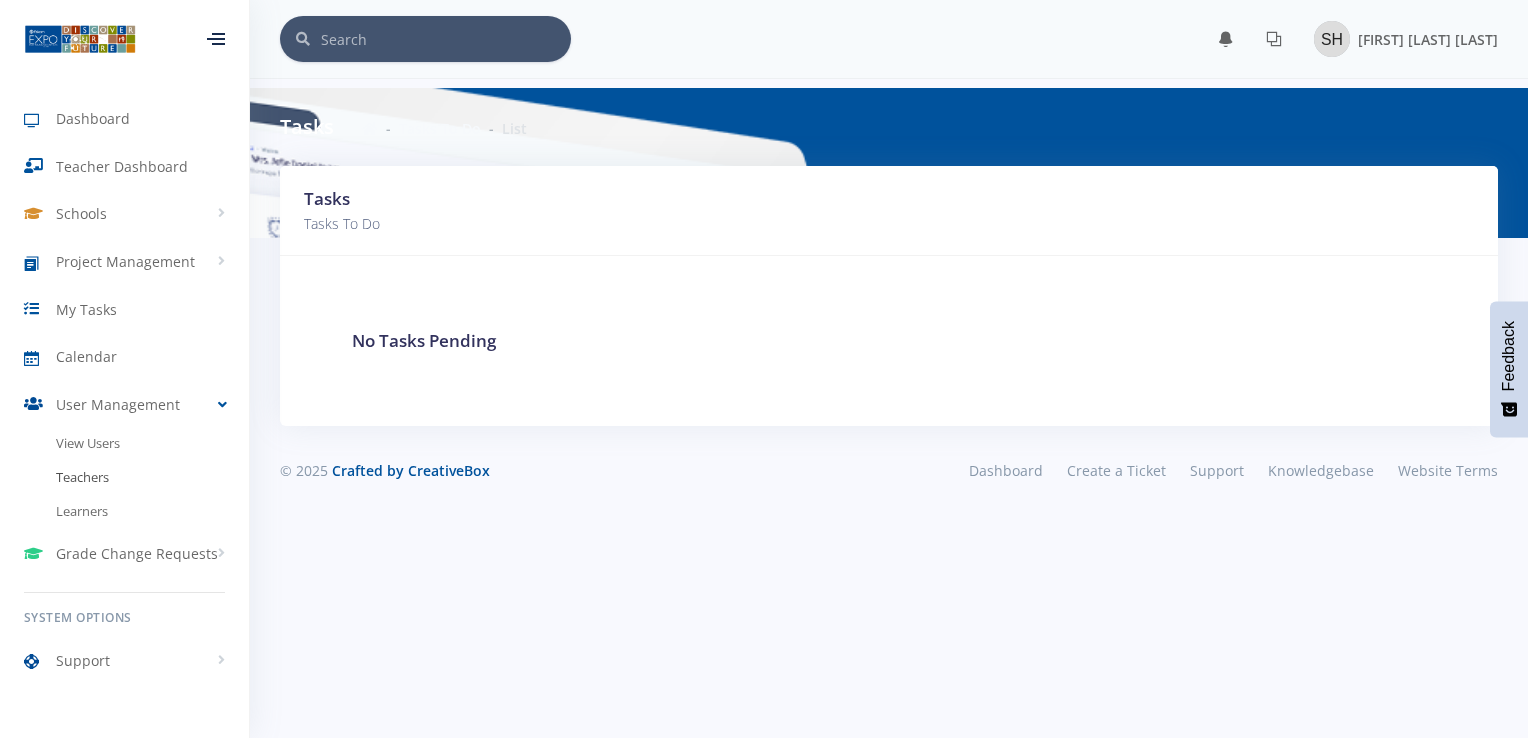 click on "Teachers" at bounding box center [124, 478] 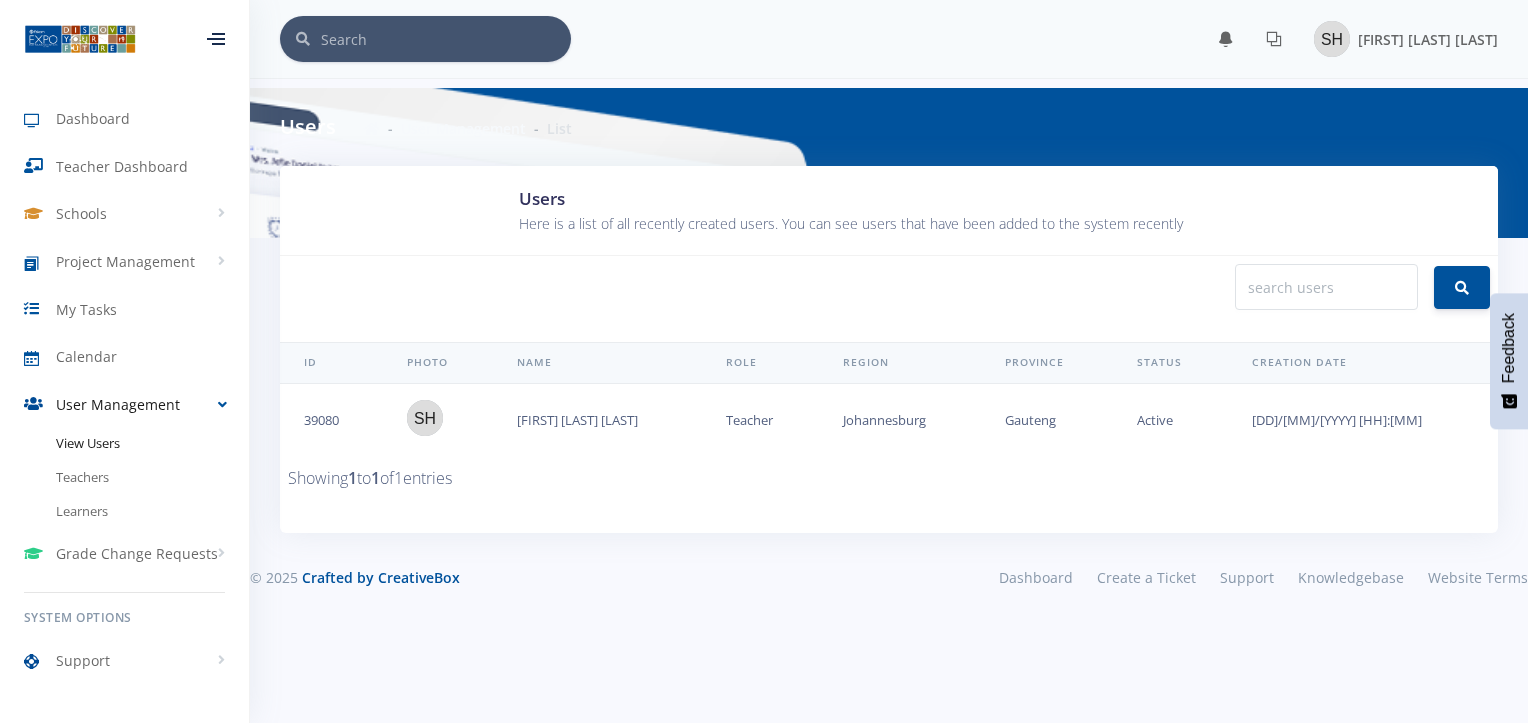 scroll, scrollTop: 0, scrollLeft: 0, axis: both 